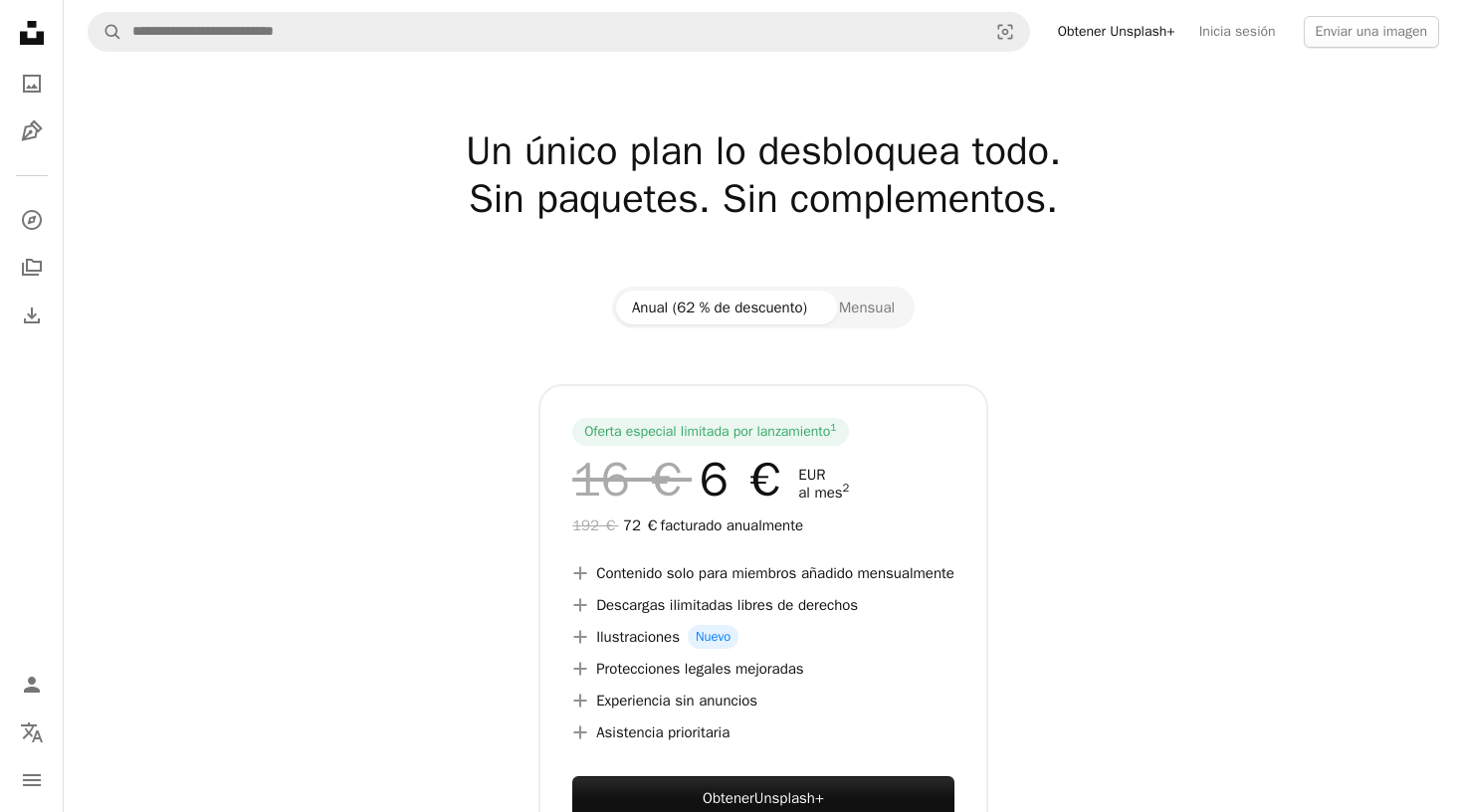 scroll, scrollTop: 0, scrollLeft: 0, axis: both 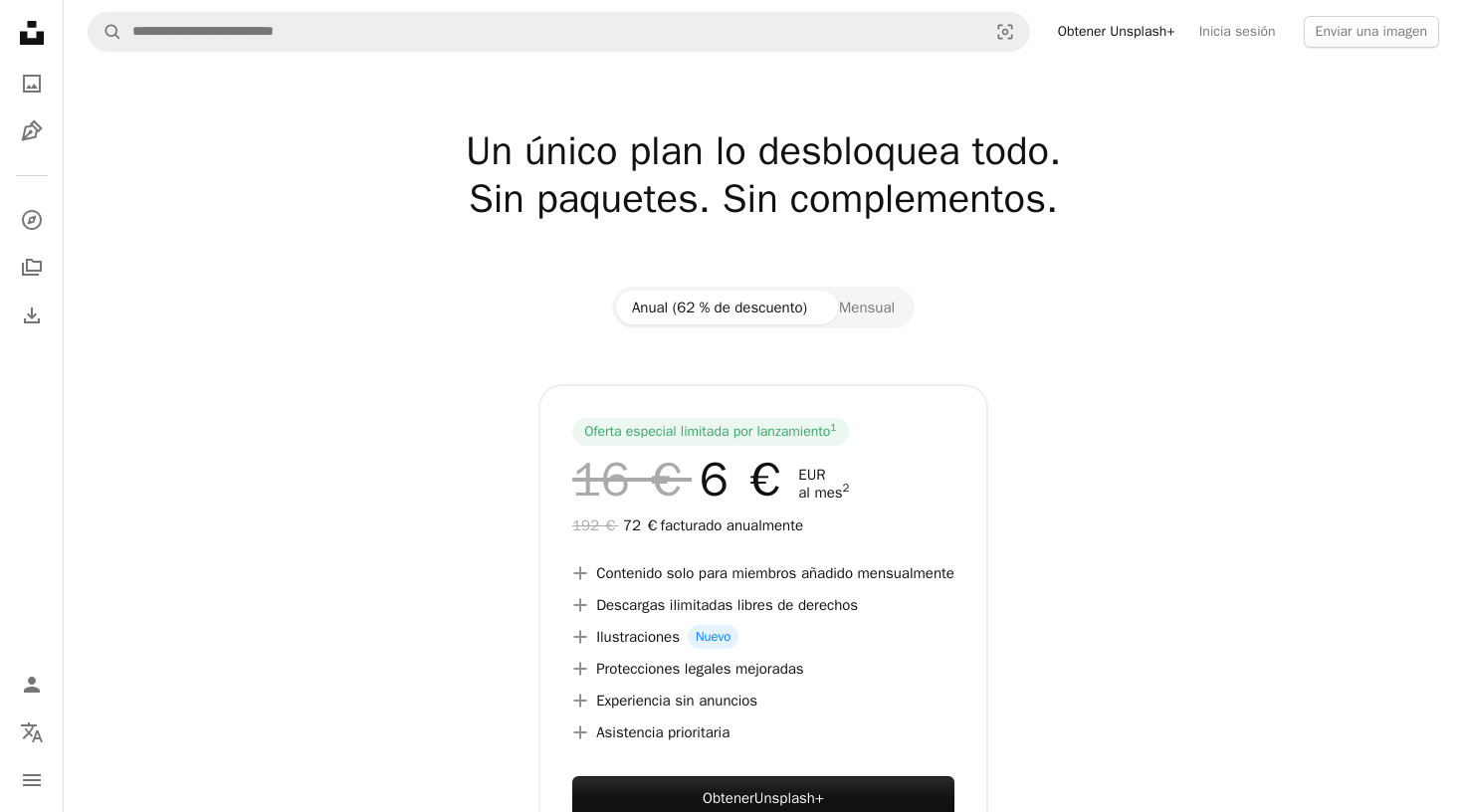 click on "Obtener Unsplash+" at bounding box center [1117, 32] 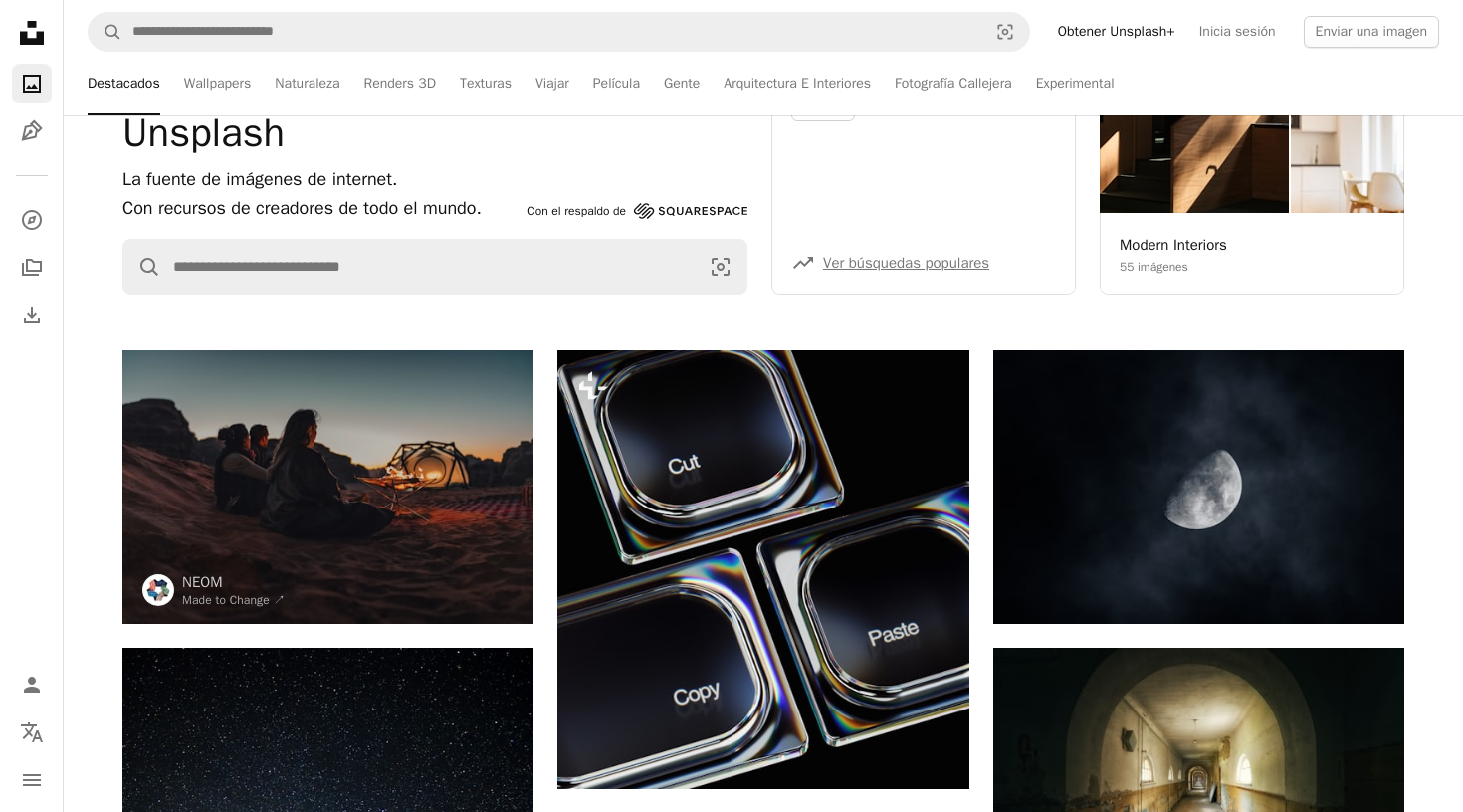 scroll, scrollTop: 183, scrollLeft: 0, axis: vertical 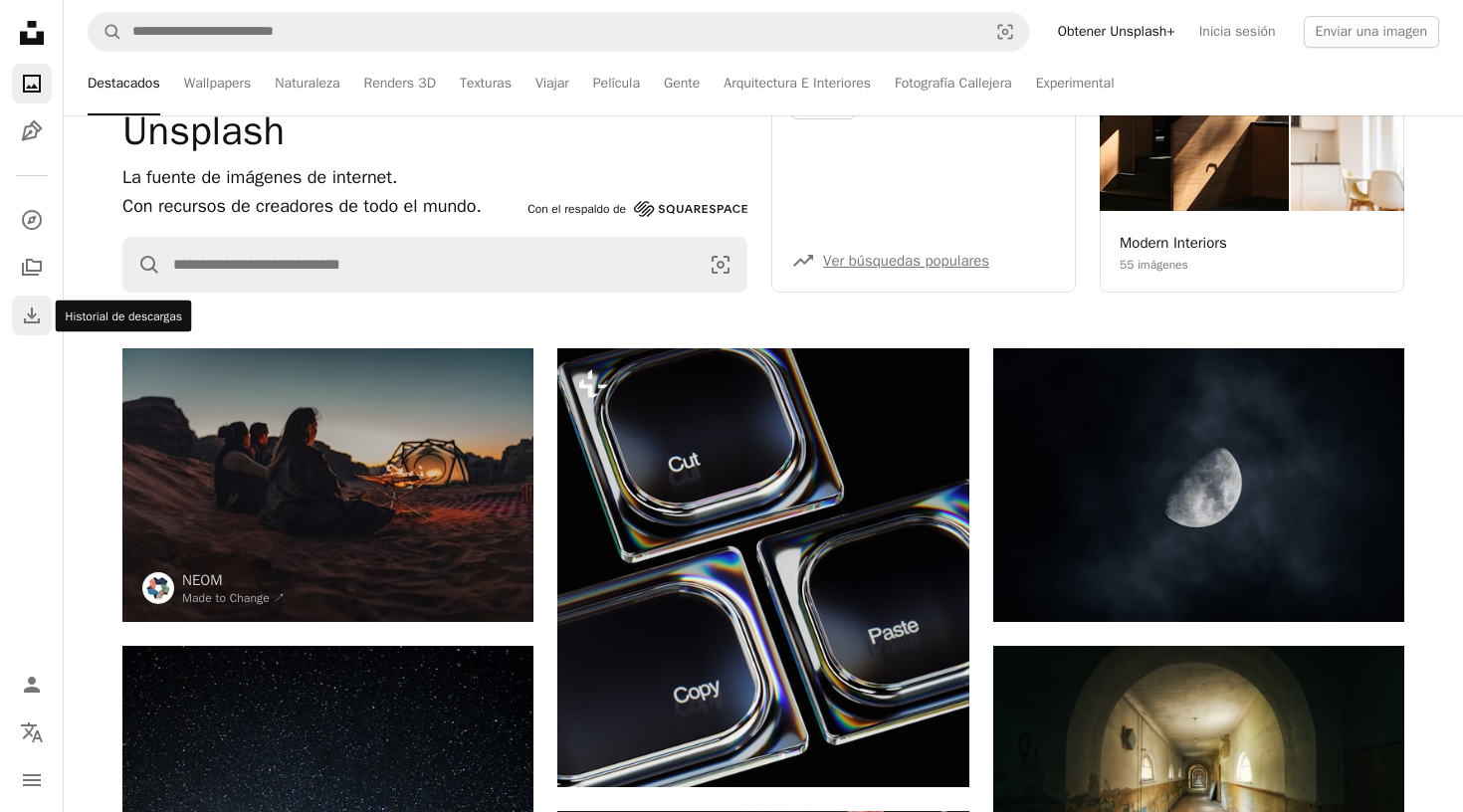 click 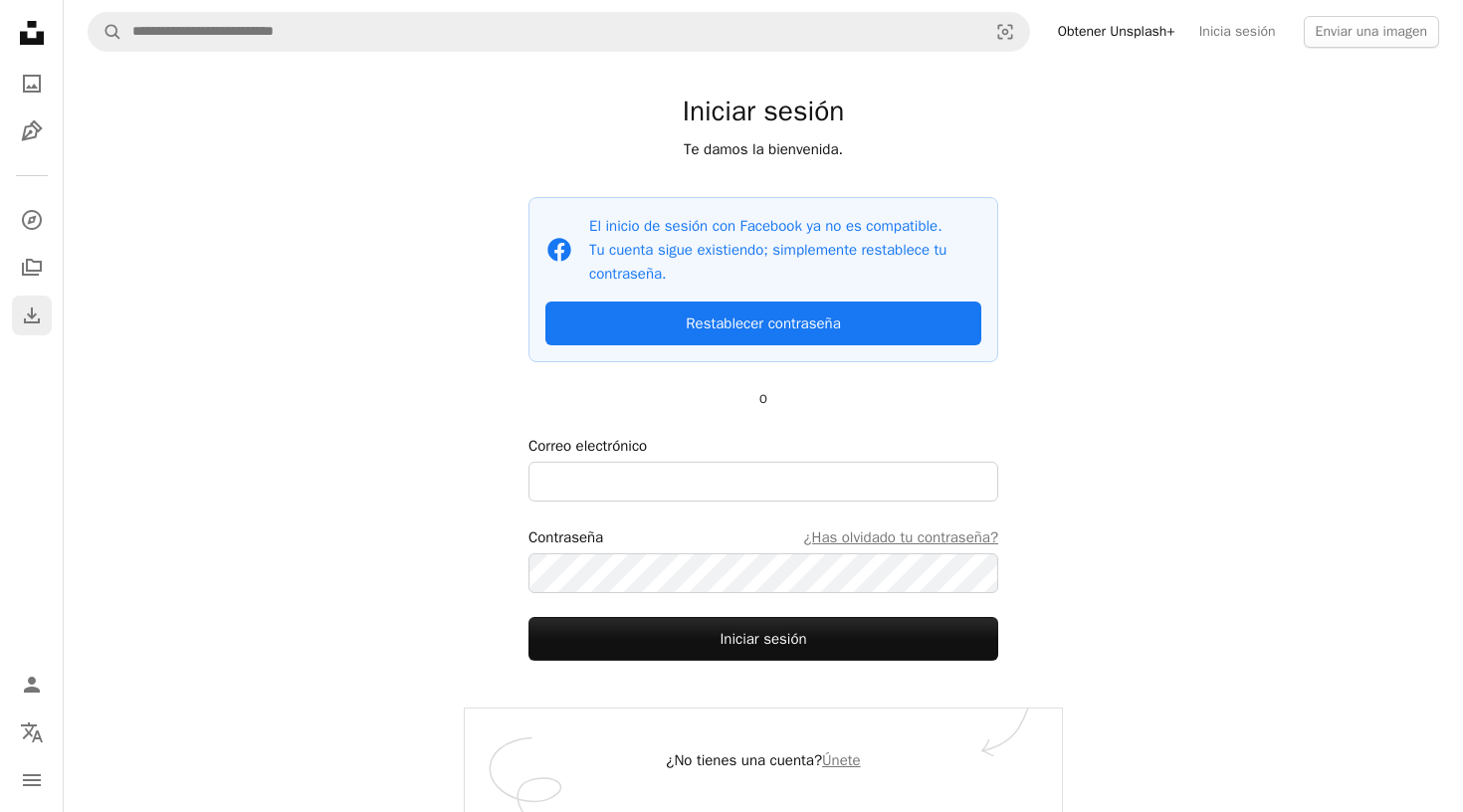 scroll, scrollTop: 0, scrollLeft: 0, axis: both 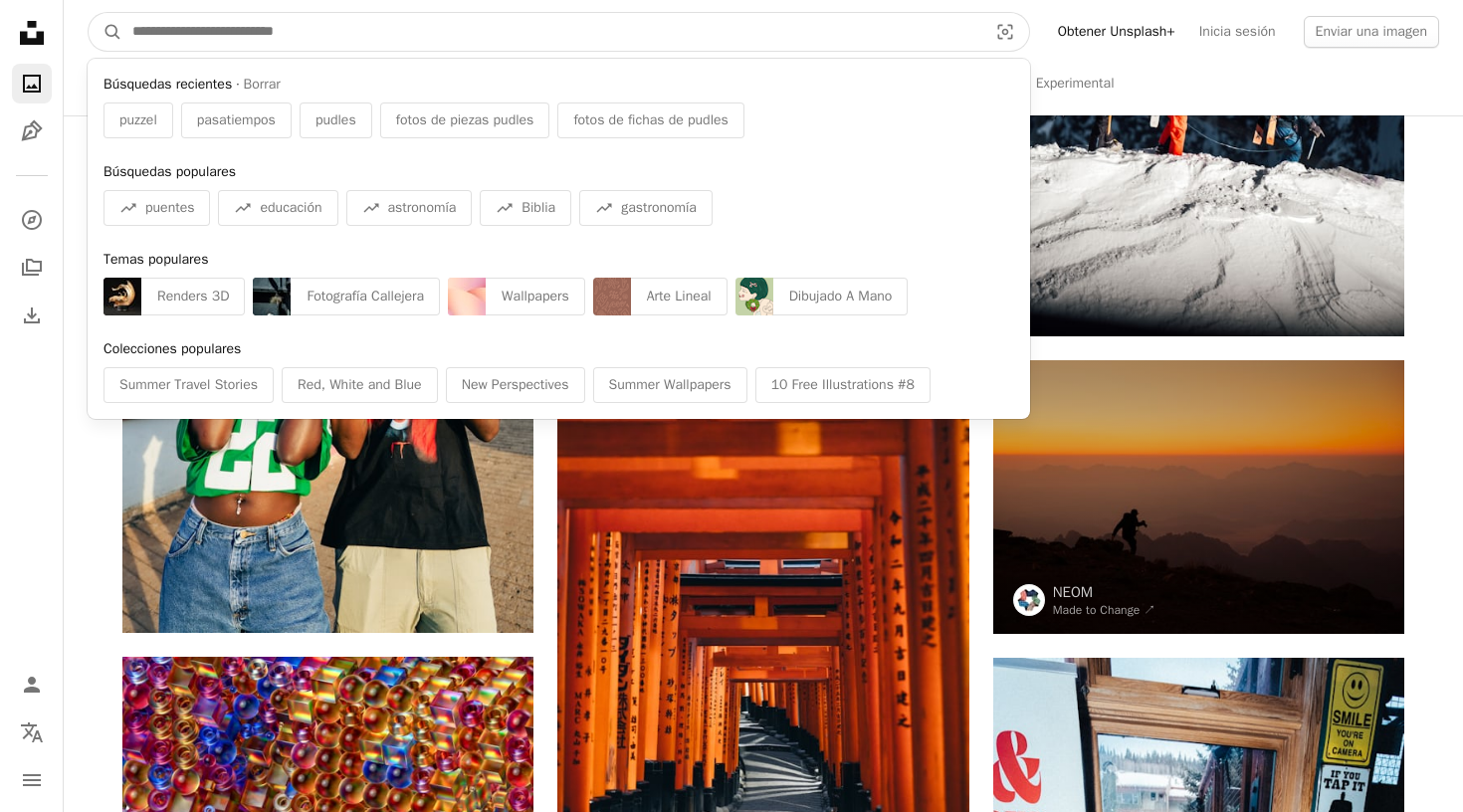 click at bounding box center [551, 32] 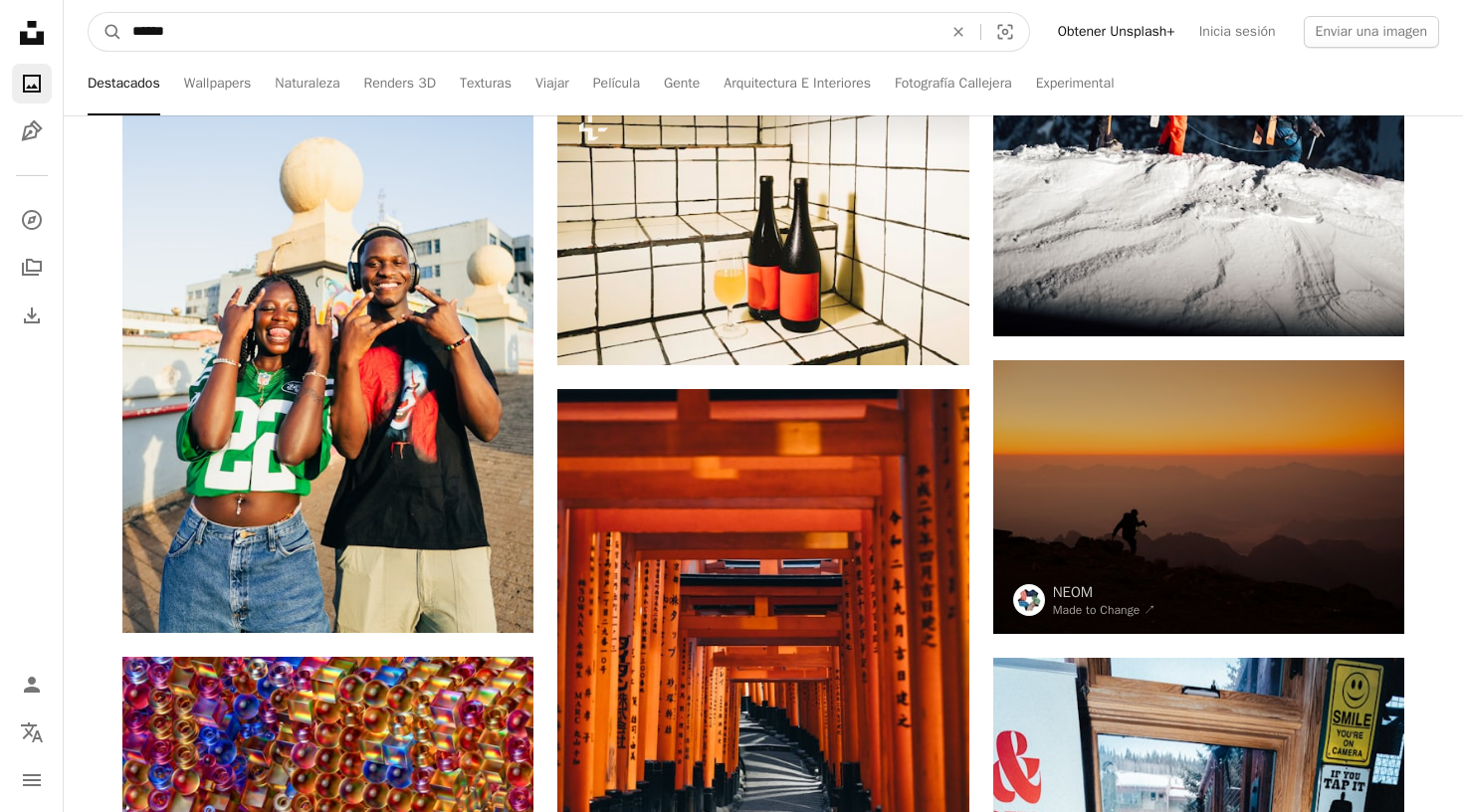 type on "******" 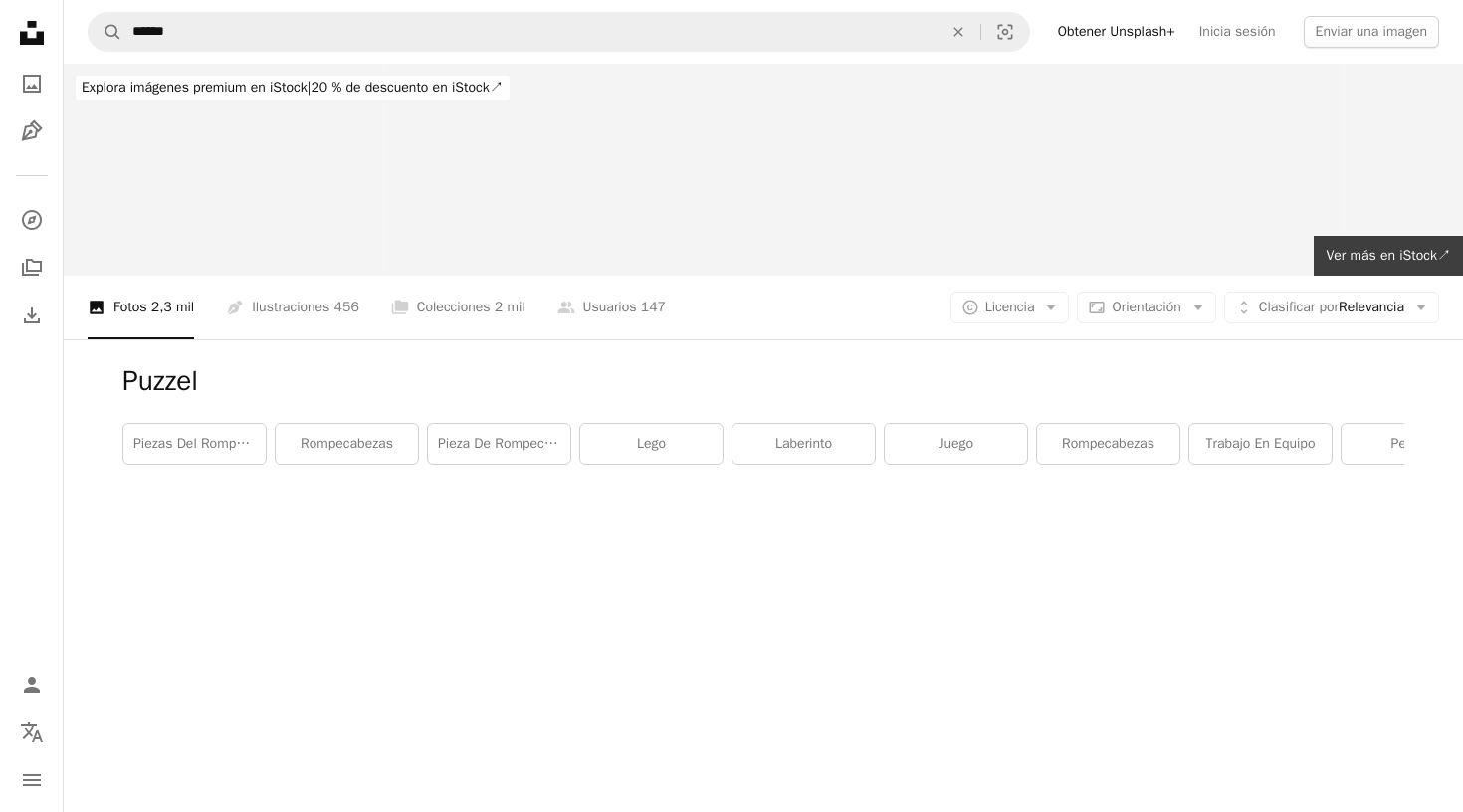 scroll, scrollTop: 0, scrollLeft: 0, axis: both 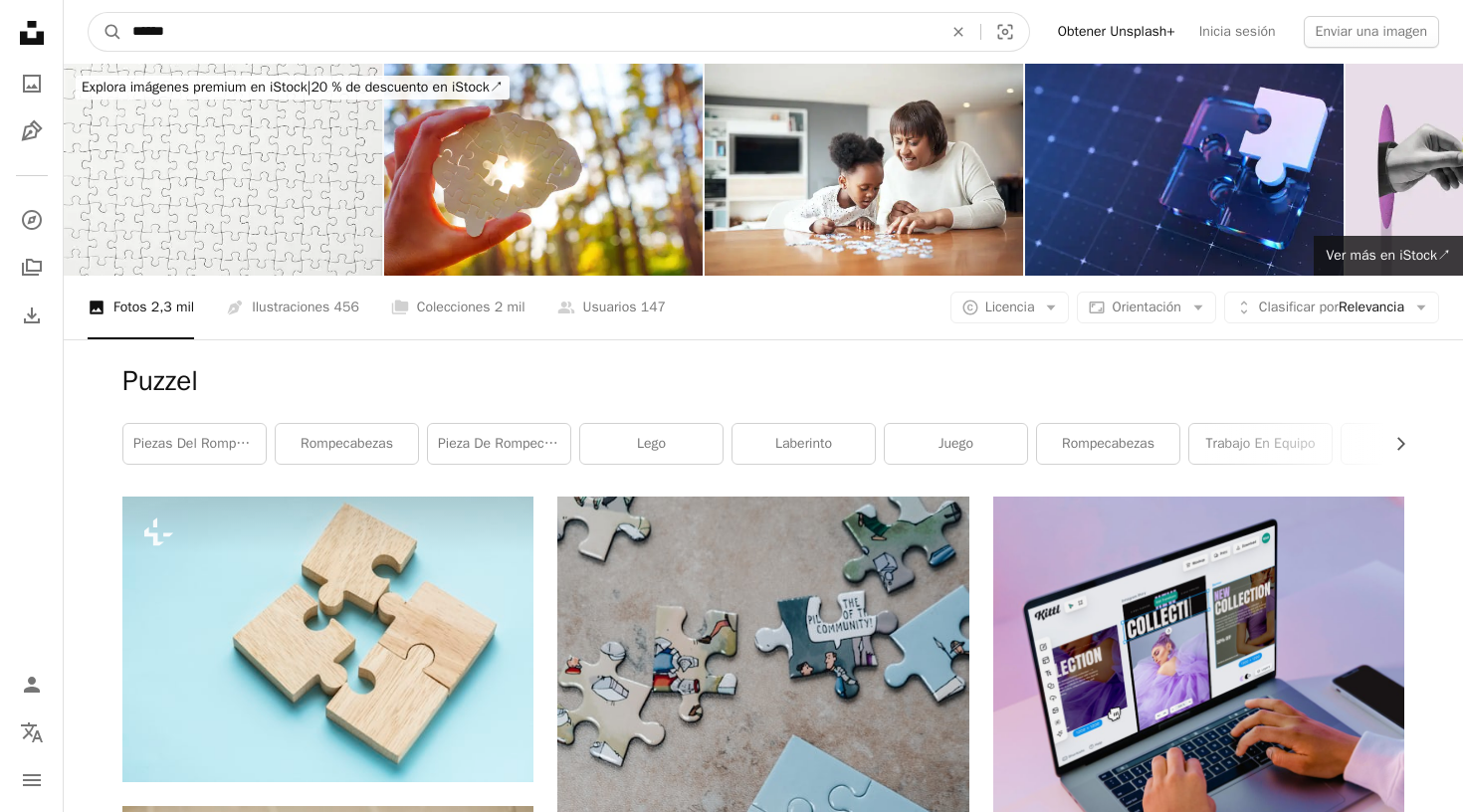 click on "******" at bounding box center (529, 32) 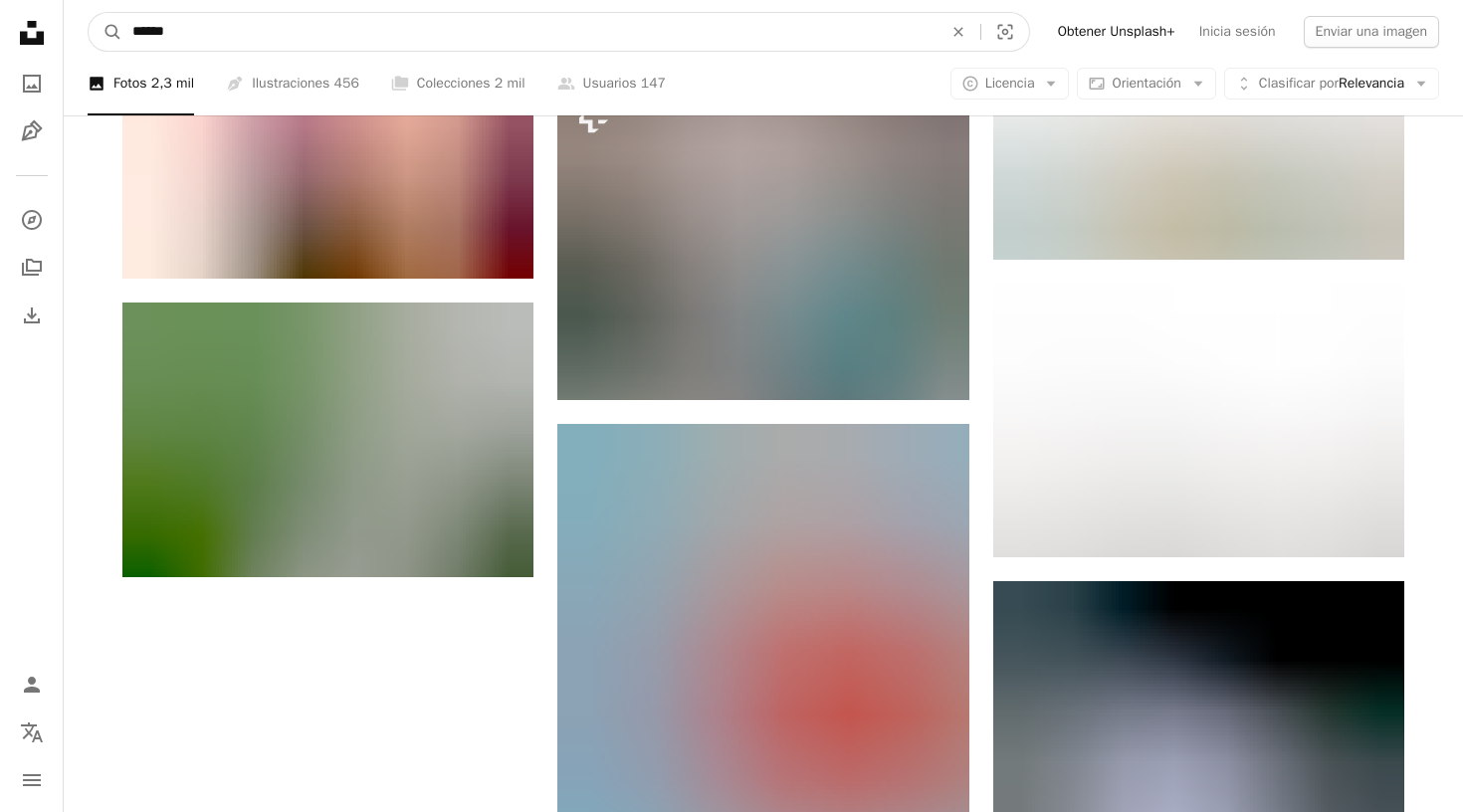 scroll, scrollTop: 1940, scrollLeft: 0, axis: vertical 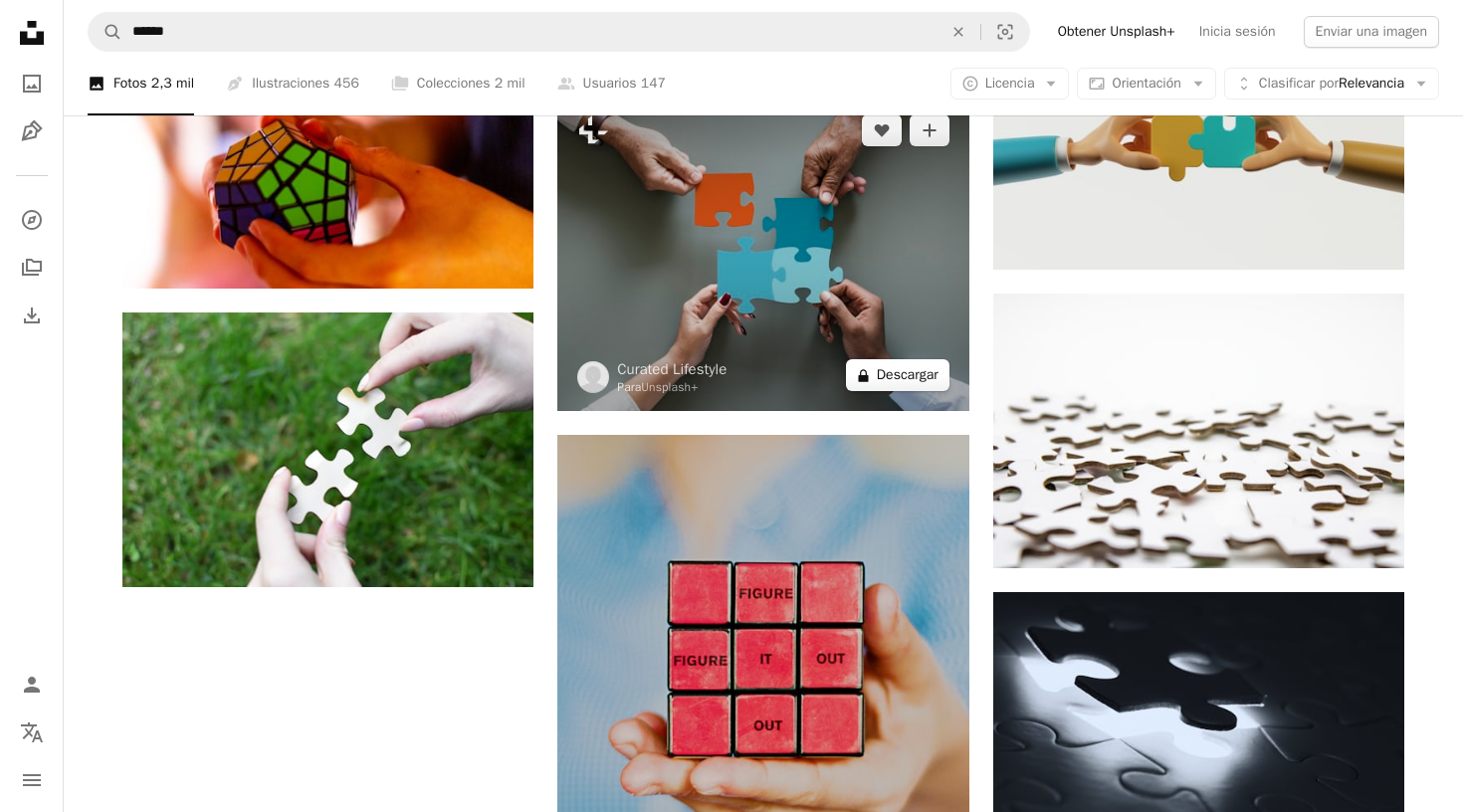 click on "A lock   Descargar" at bounding box center [898, 375] 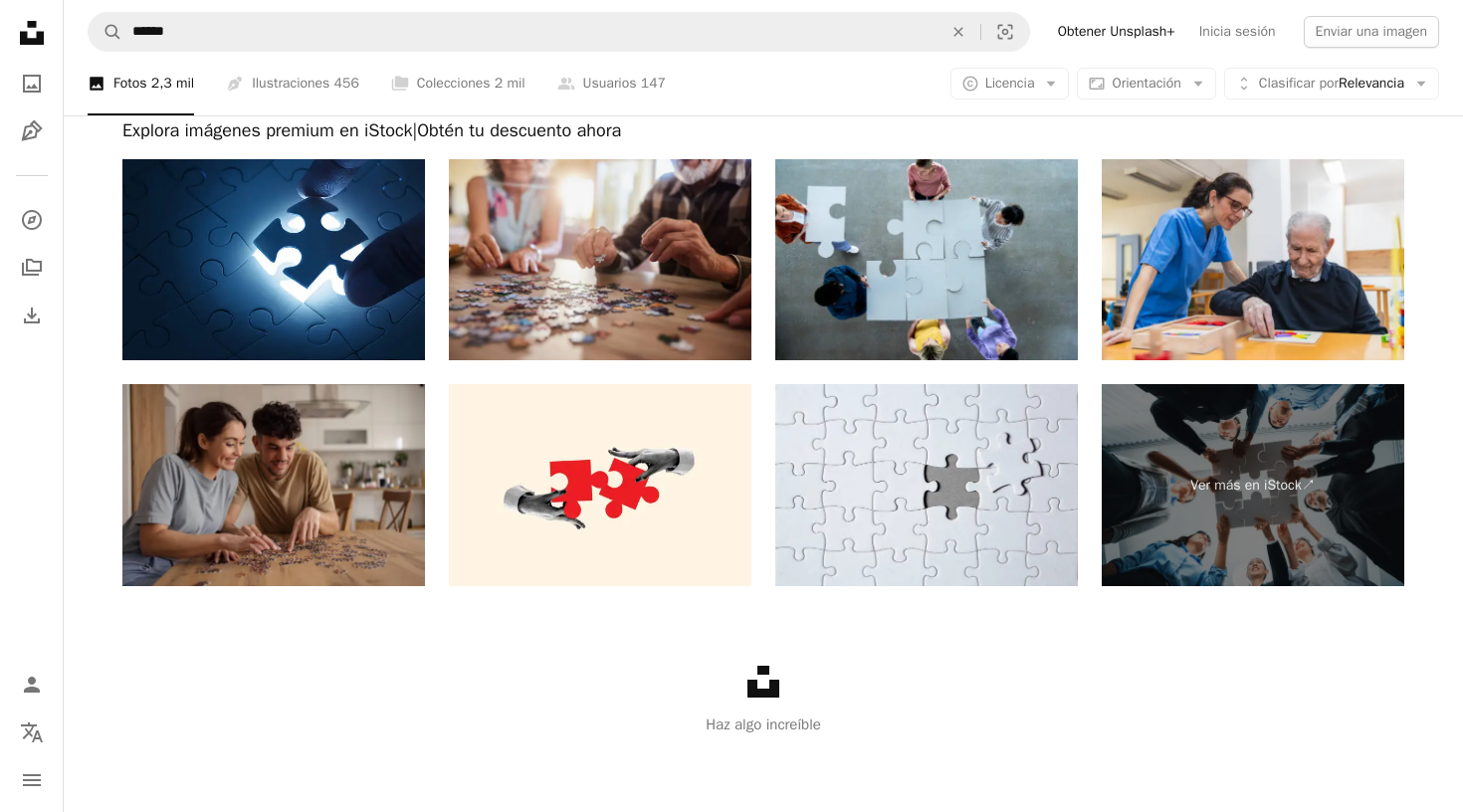 scroll, scrollTop: 3199, scrollLeft: 0, axis: vertical 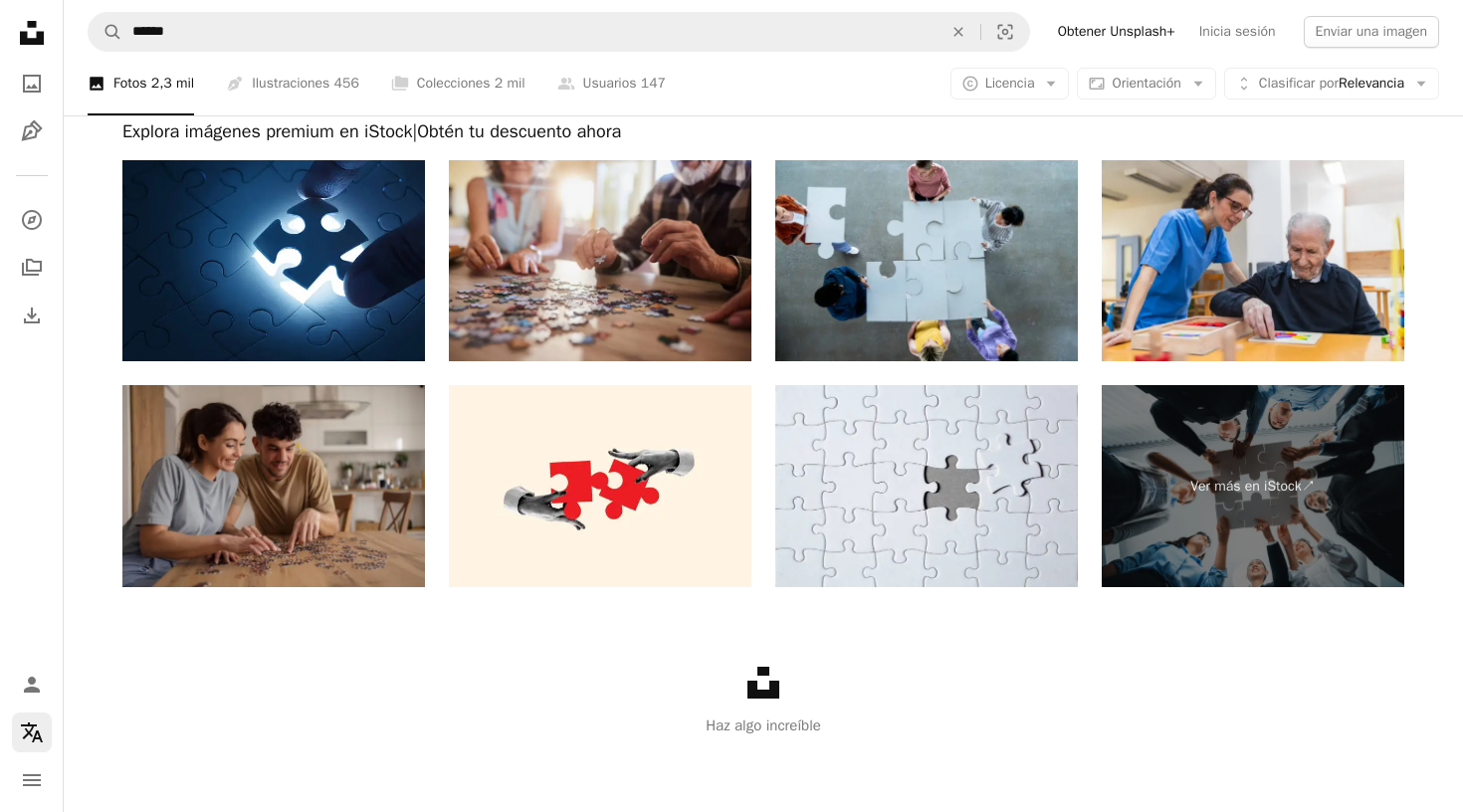 click on "Localization icon" 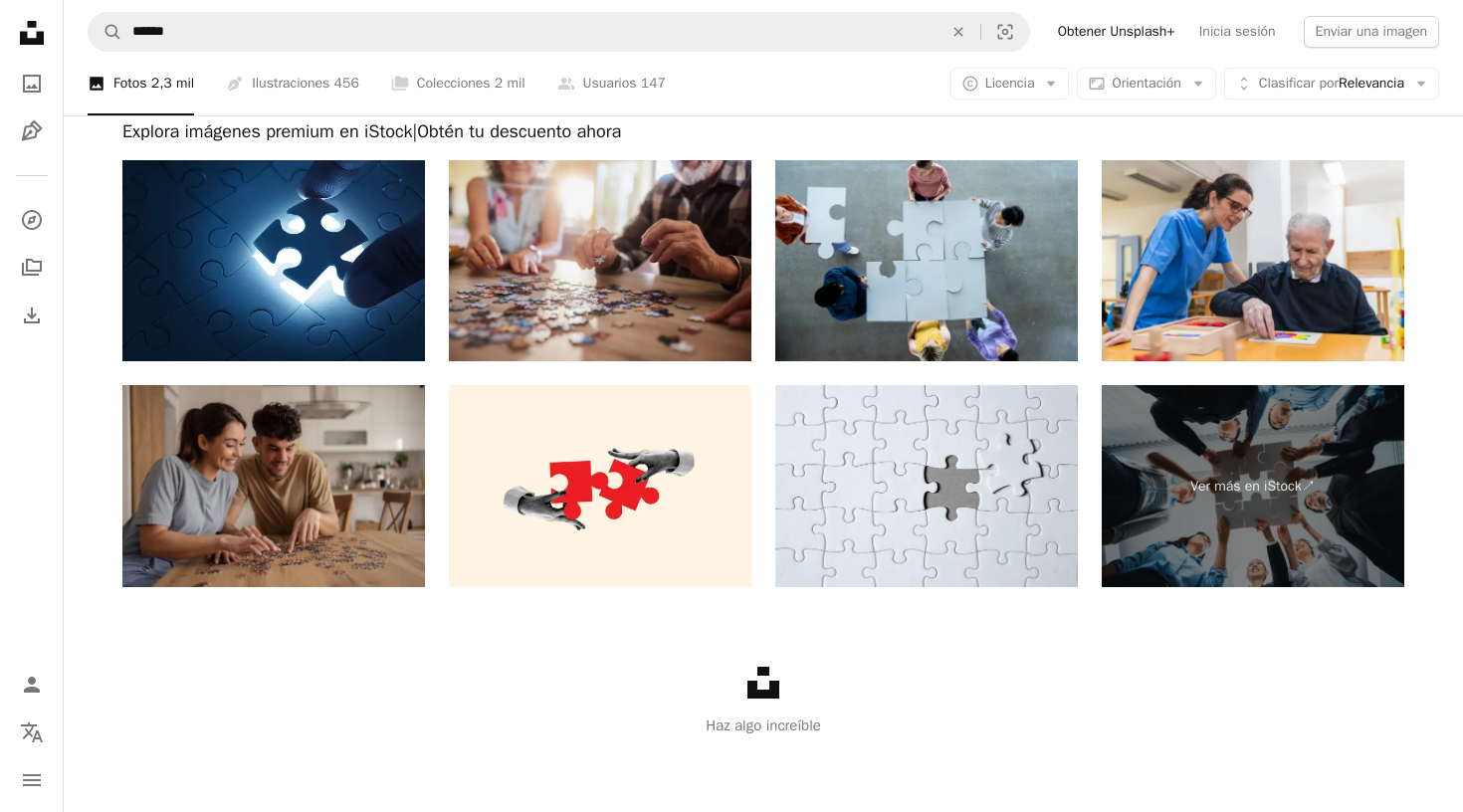 click on "Unsplash logo Página de inicio de Unsplash A photo Pen Tool A compass A stack of folders Download Person Localization icon navigation menu A magnifying glass ****** An X shape Visual search Obtener Unsplash+ Inicia sesión Enviar una imagen Explora imágenes premium en iStock  |  20 % de descuento en iStock  ↗ Explora imágenes premium en iStock 20 % de descuento en iStock  ↗ Ver más  ↗ Ver más en iStock  ↗ A photo Fotos   2,3 mil Pen Tool Ilustraciones   456 A stack of folders Colecciones   2 mil A group of people Usuarios   147 A copyright icon © Licencia Arrow down Aspect ratio Orientación Arrow down Unfold Clasificar por  Relevancia Arrow down Filters Filtros Puzzel Chevron right piezas del rompecabezas rompecabezas Pieza de rompecabezas lego laberinto juego Rompecabezas trabajo en equipo pedazo equipo solución Plus sign for Unsplash+ A heart A plus sign Curated Lifestyle Para  Unsplash+ A lock   Descargar Plus sign for Unsplash+ A heart A plus sign Curated Lifestyle Para  Unsplash+" at bounding box center [732, -1191] 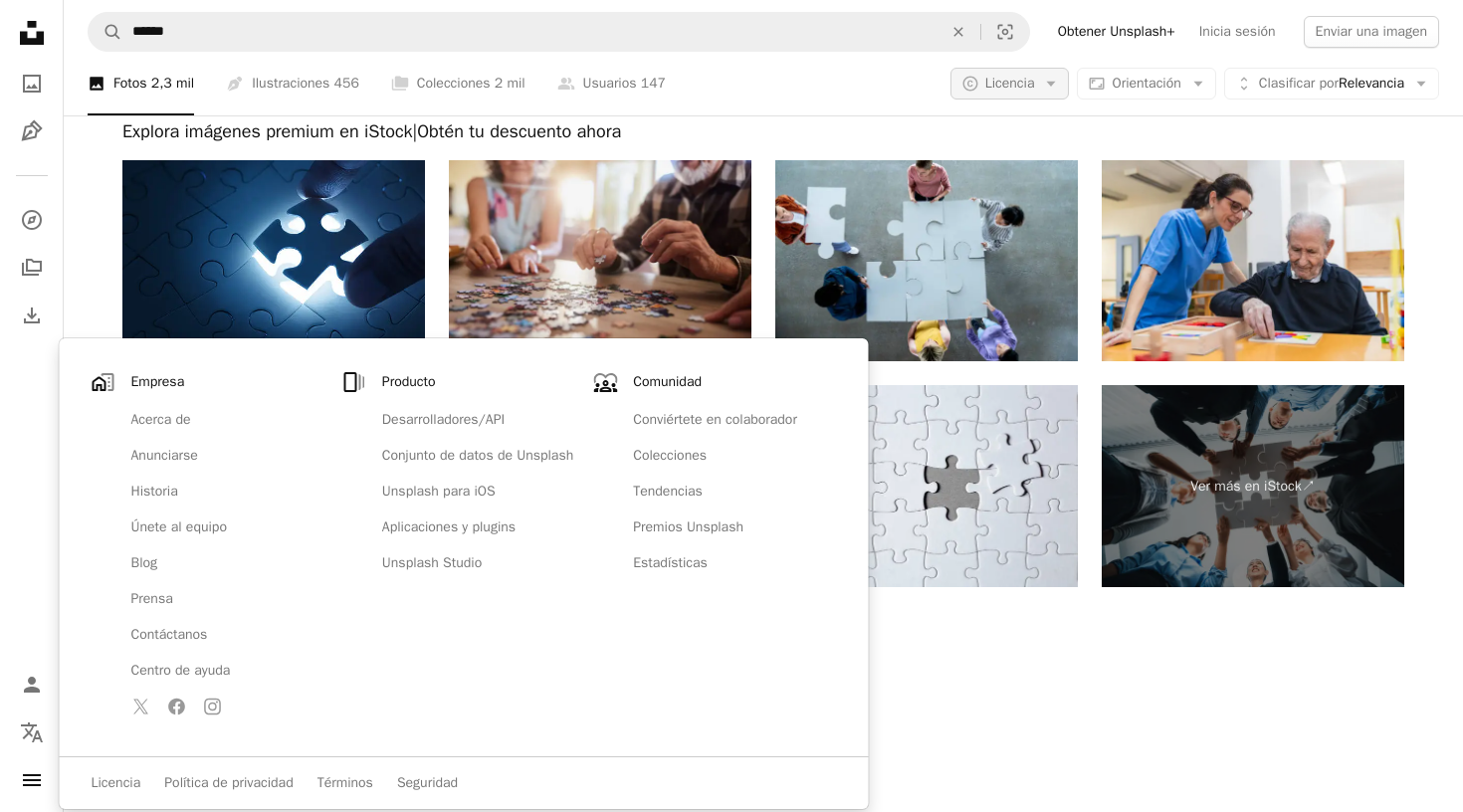 click on "Arrow down" 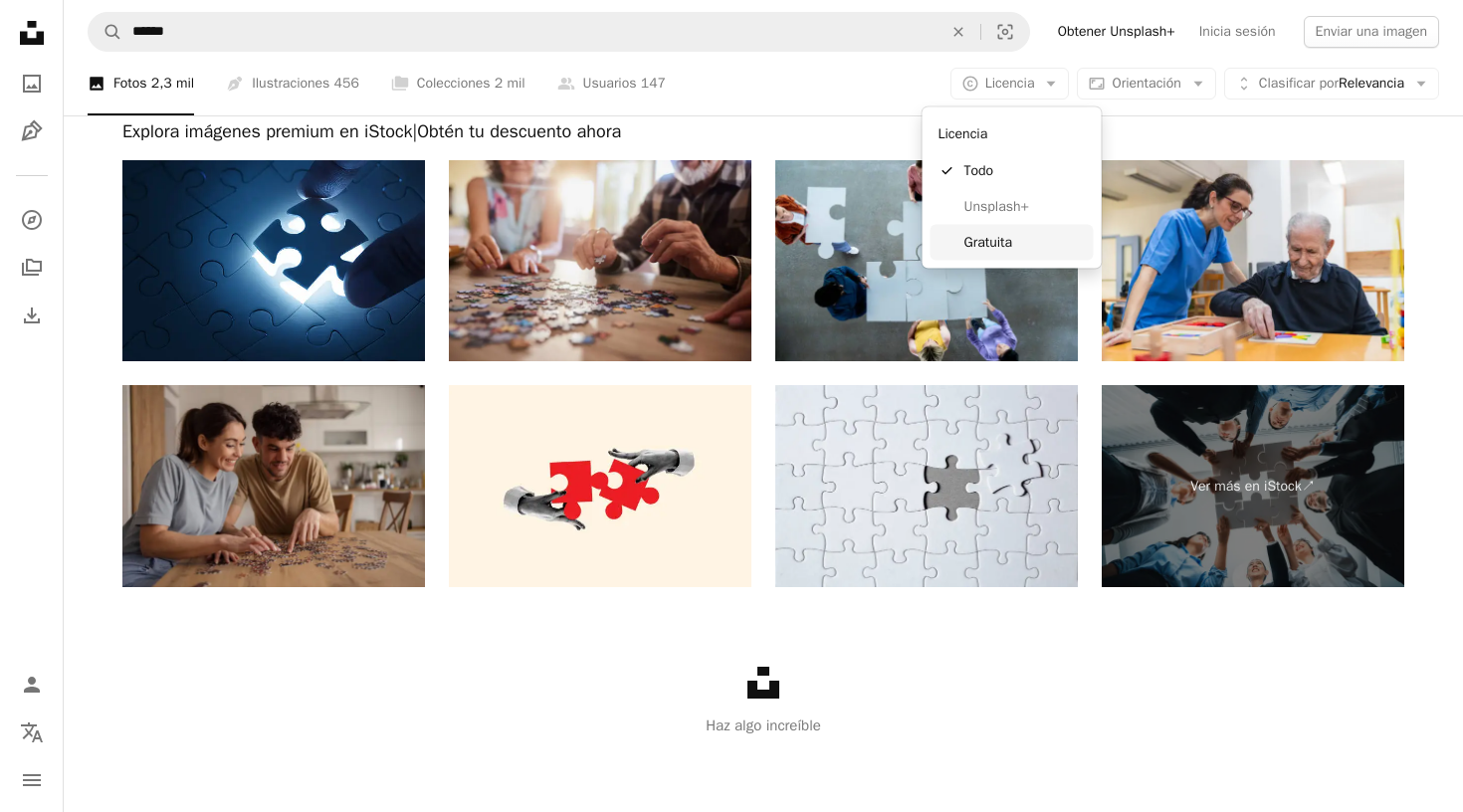 click on "Gratuita" at bounding box center (1025, 242) 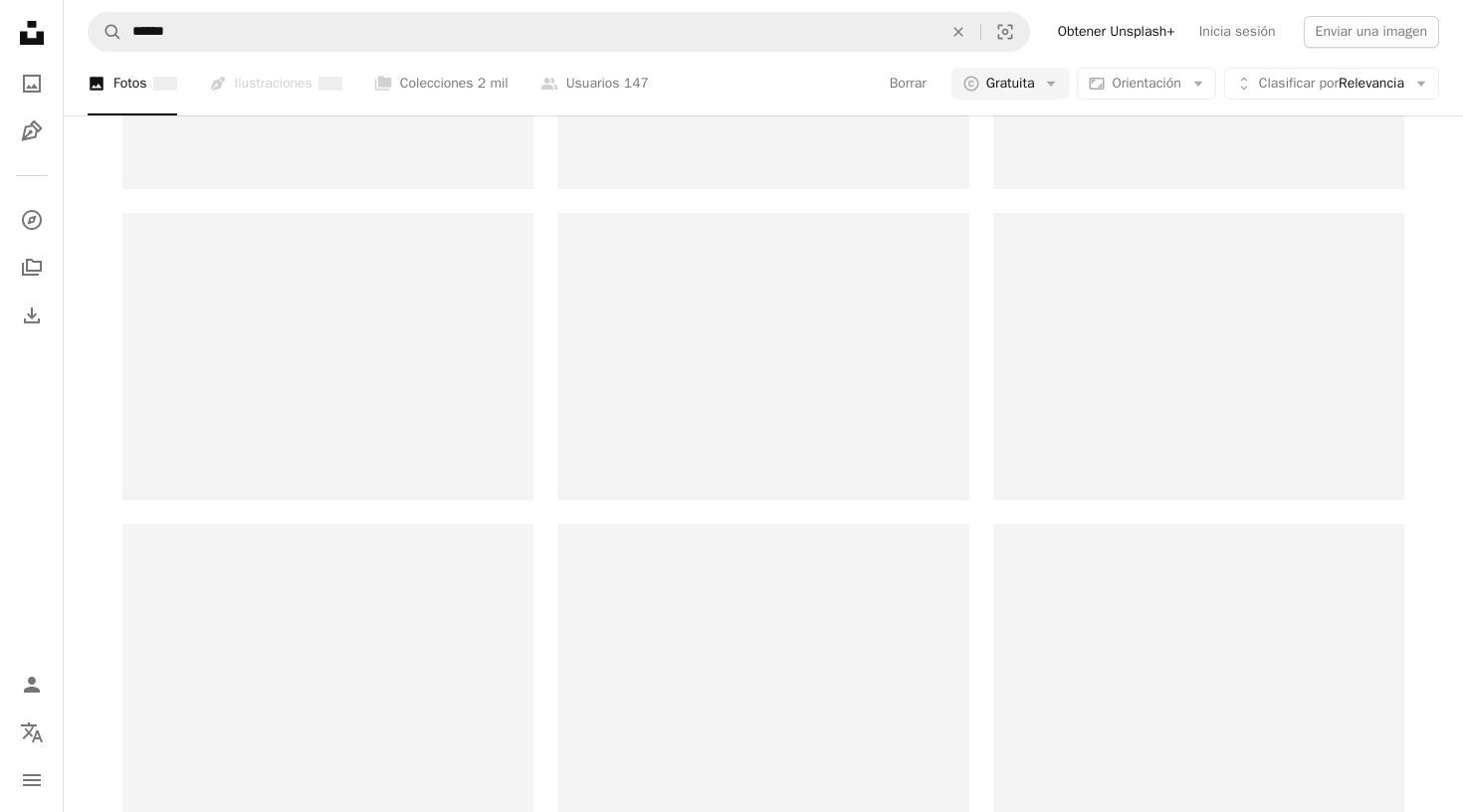 scroll, scrollTop: 0, scrollLeft: 0, axis: both 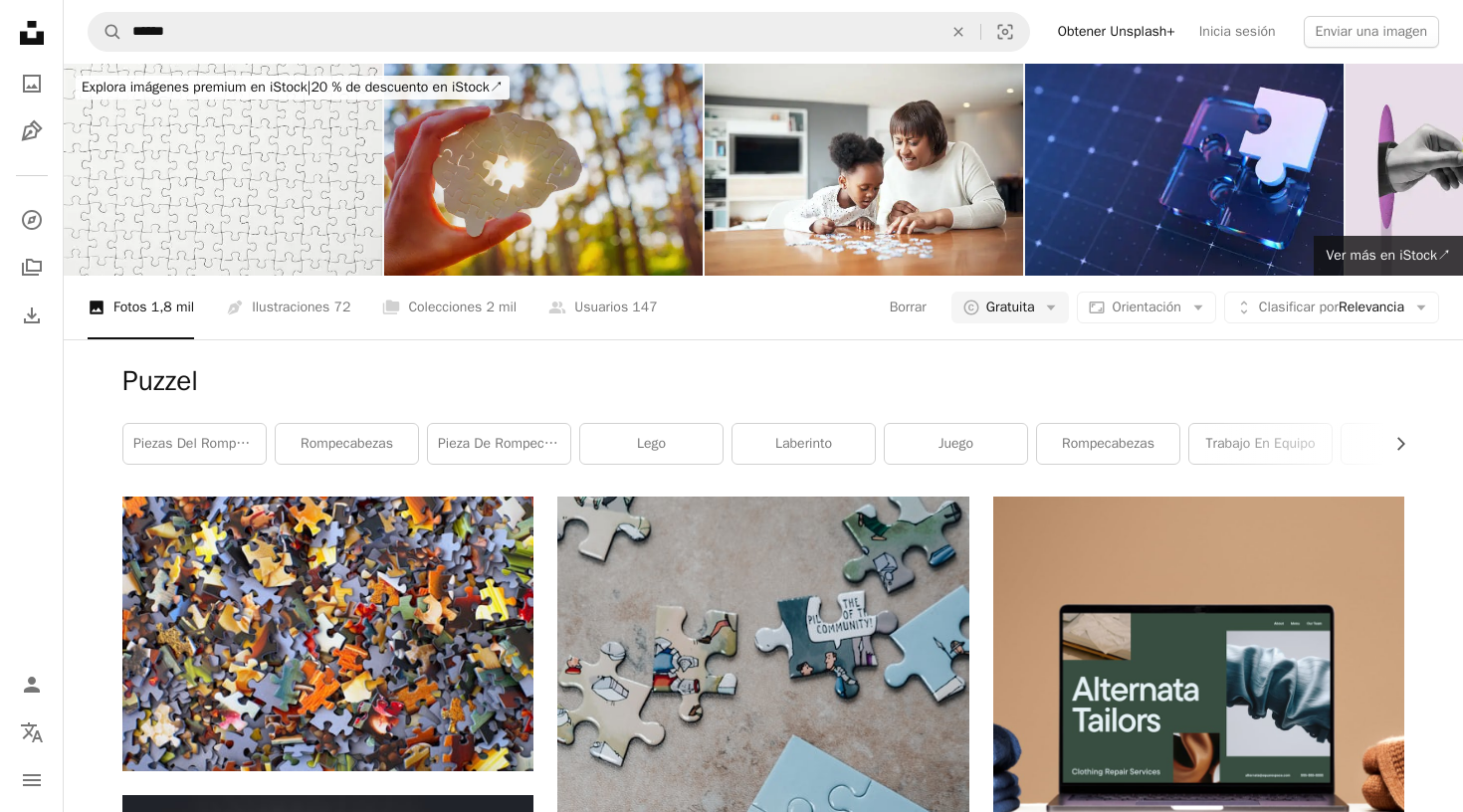 click at bounding box center [543, 169] 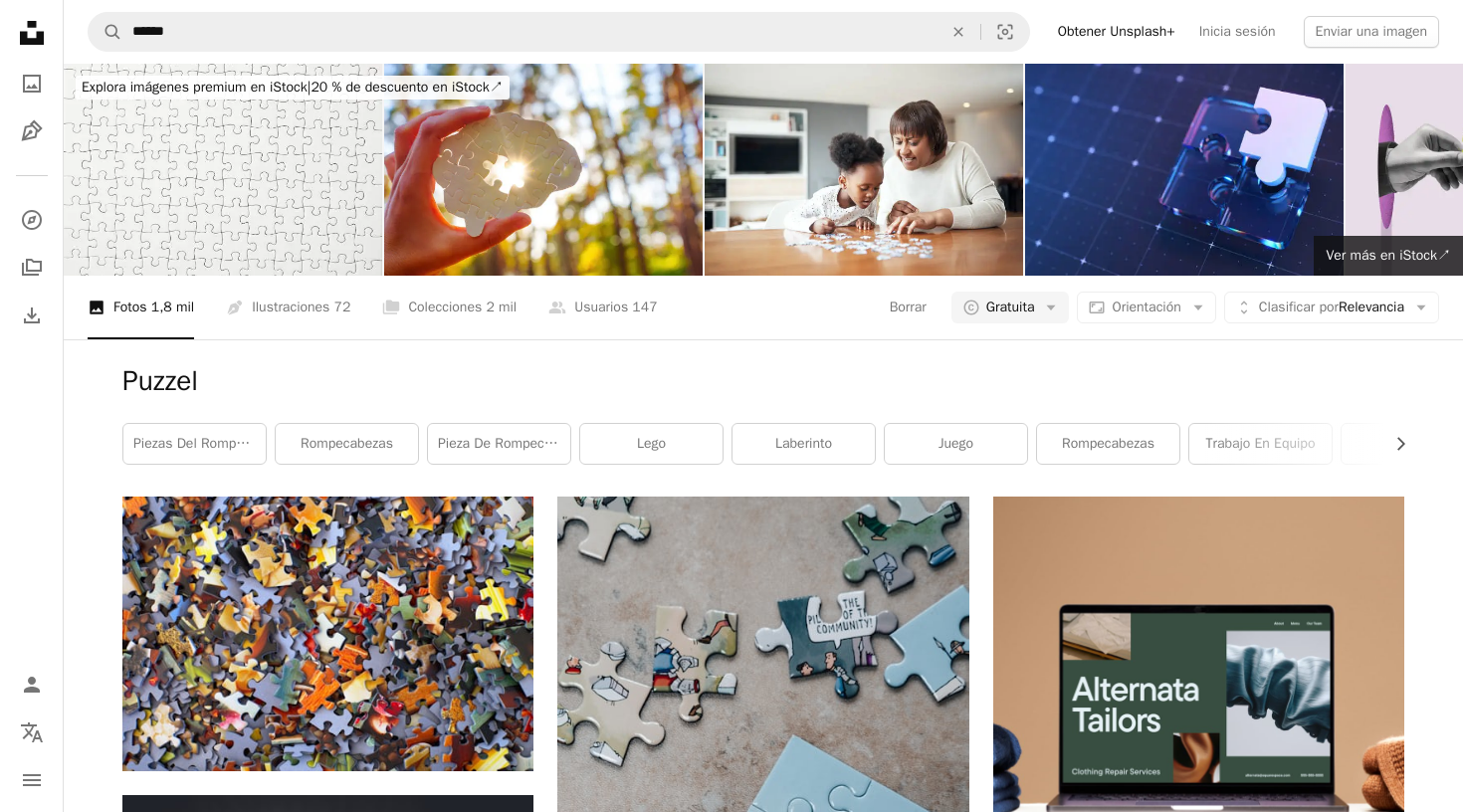 scroll, scrollTop: 0, scrollLeft: 0, axis: both 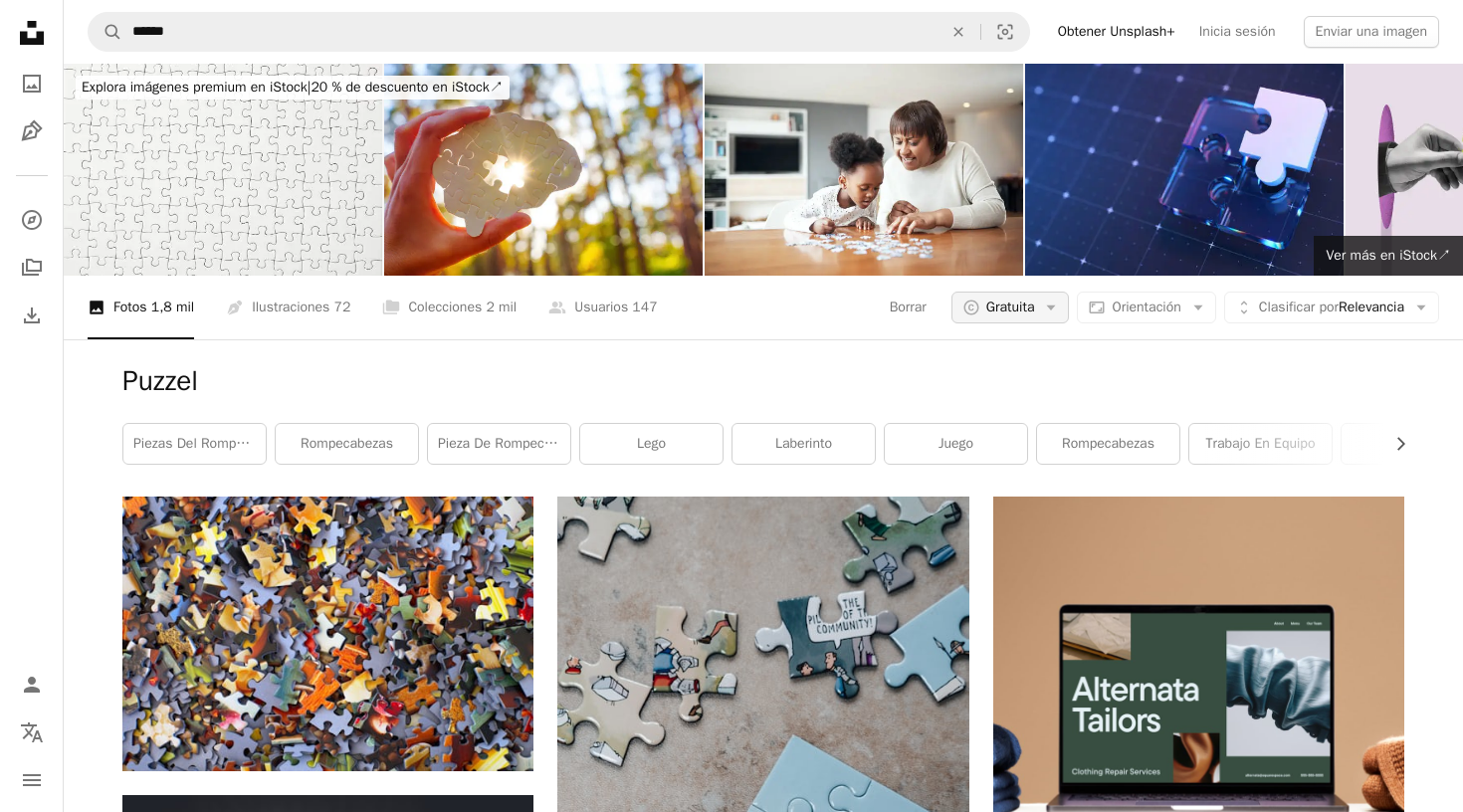 click on "Gratuita" at bounding box center (1010, 307) 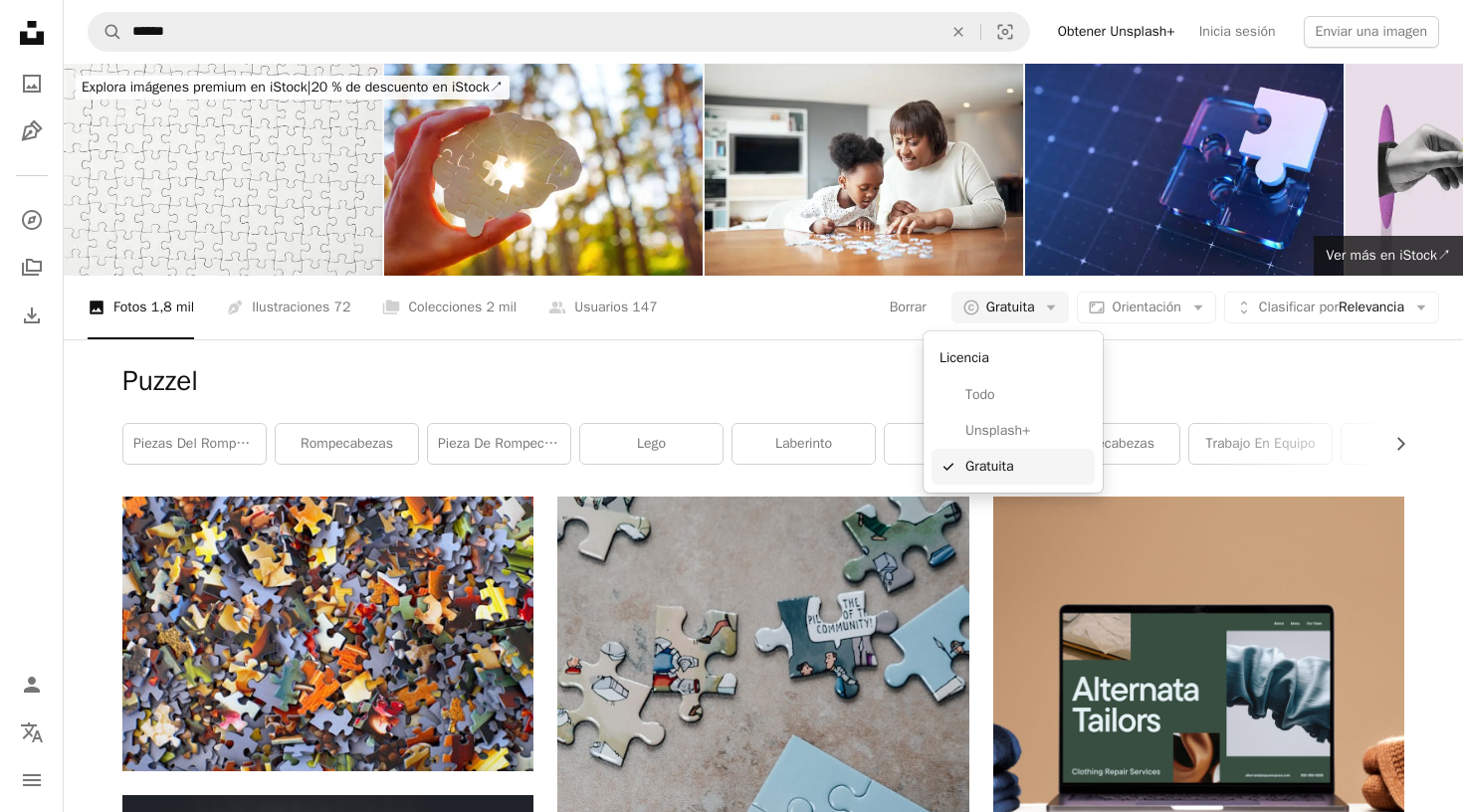 click on "Gratuita" at bounding box center (1026, 467) 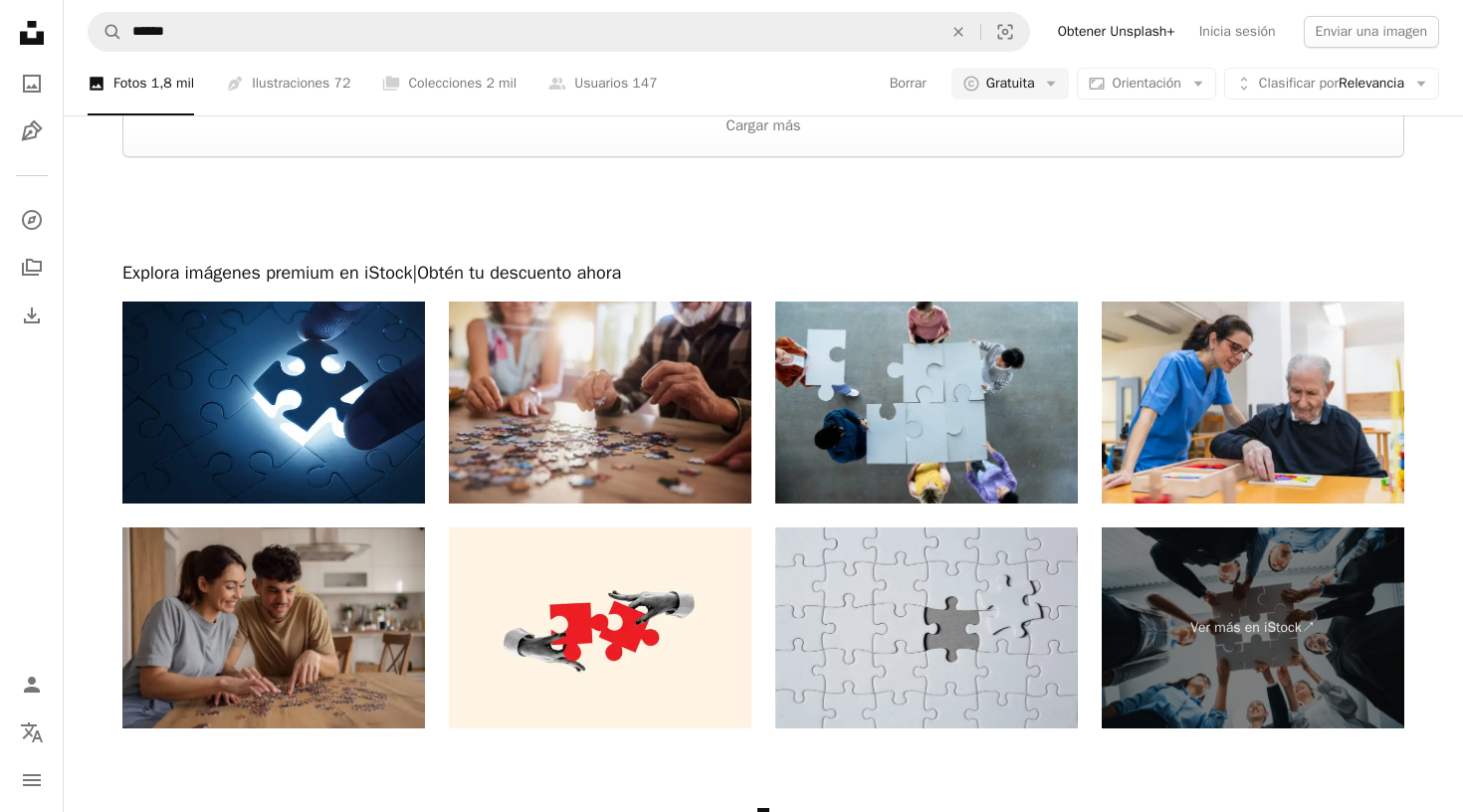 scroll, scrollTop: 3115, scrollLeft: 0, axis: vertical 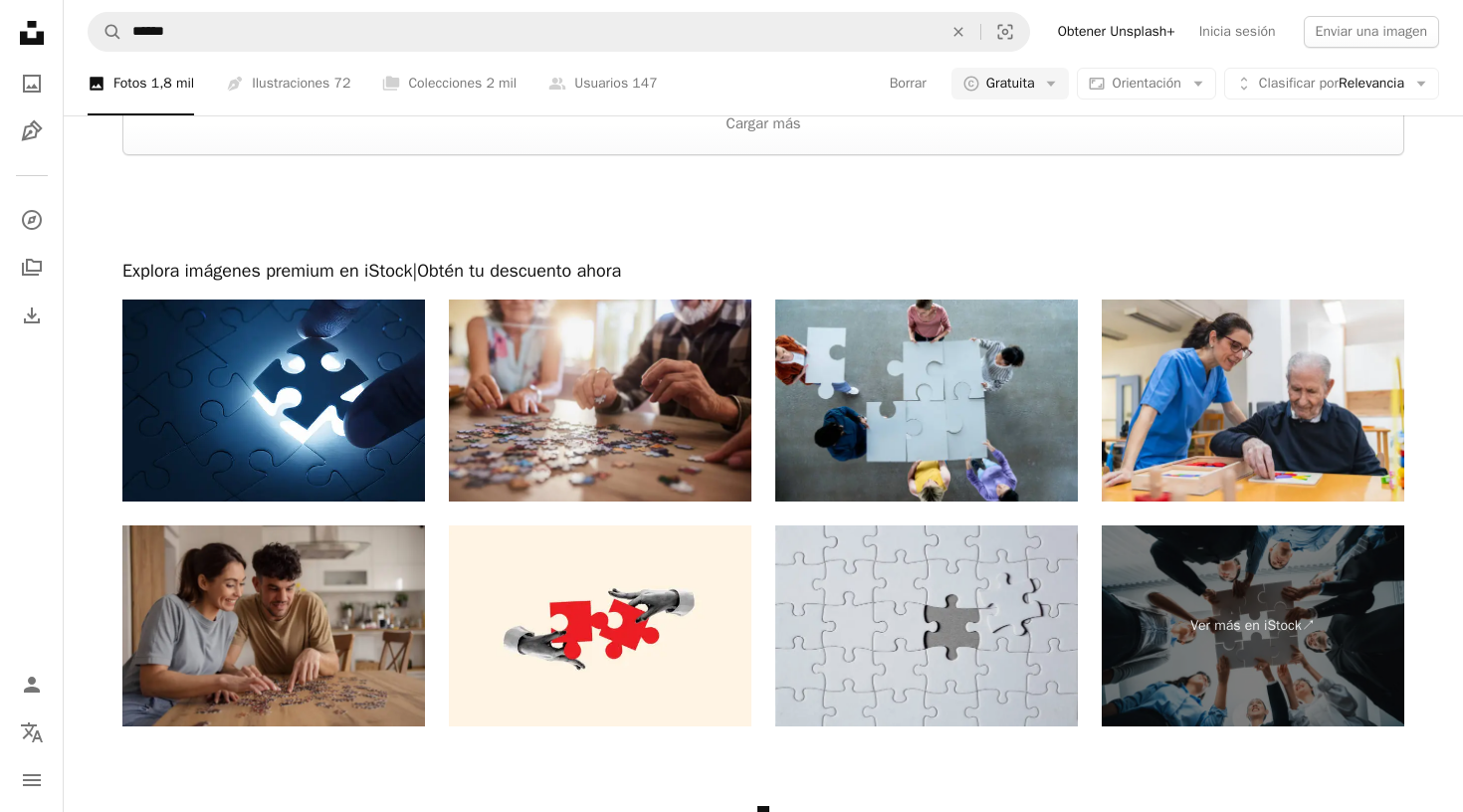 click at bounding box center (927, 626) 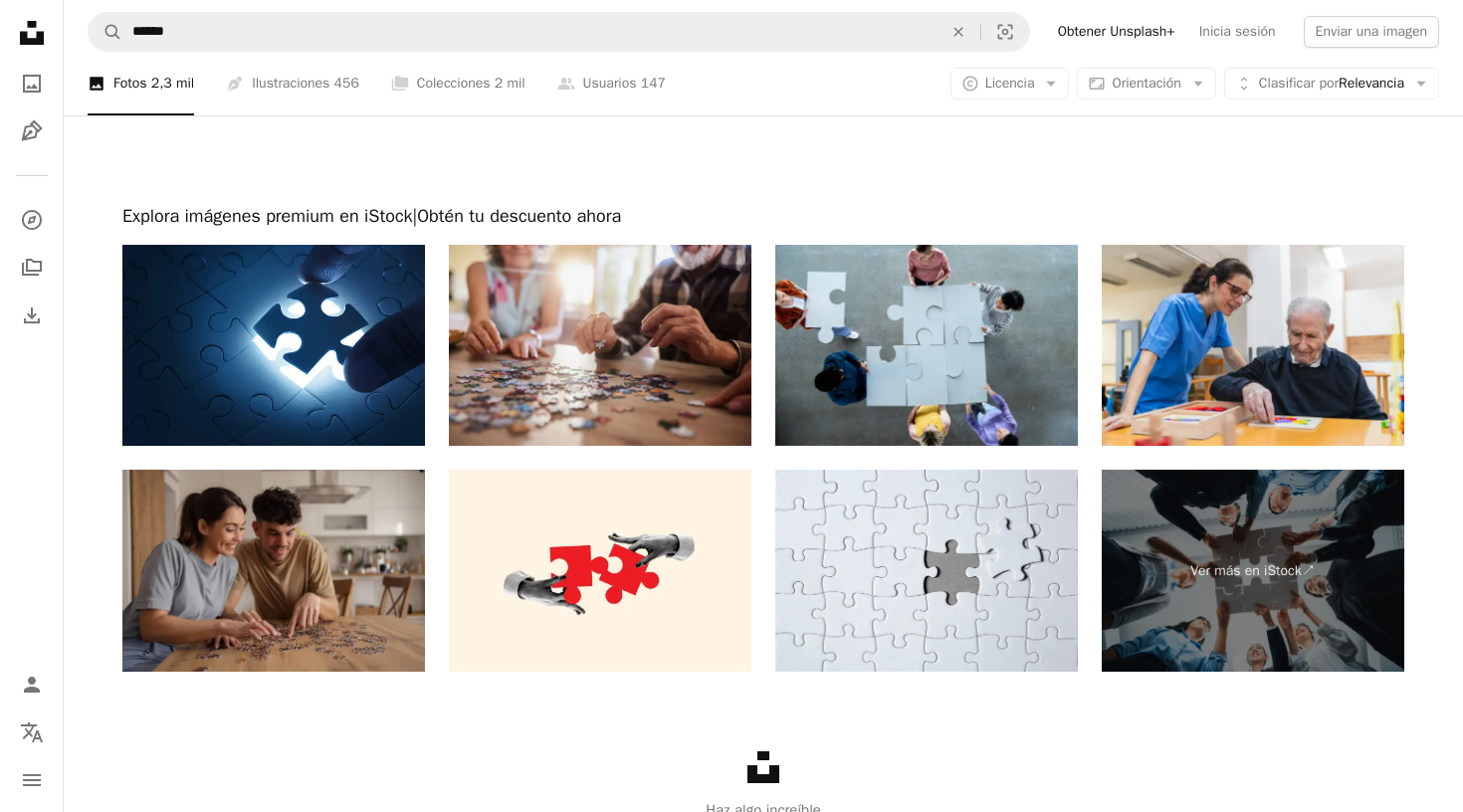 scroll, scrollTop: 3199, scrollLeft: 0, axis: vertical 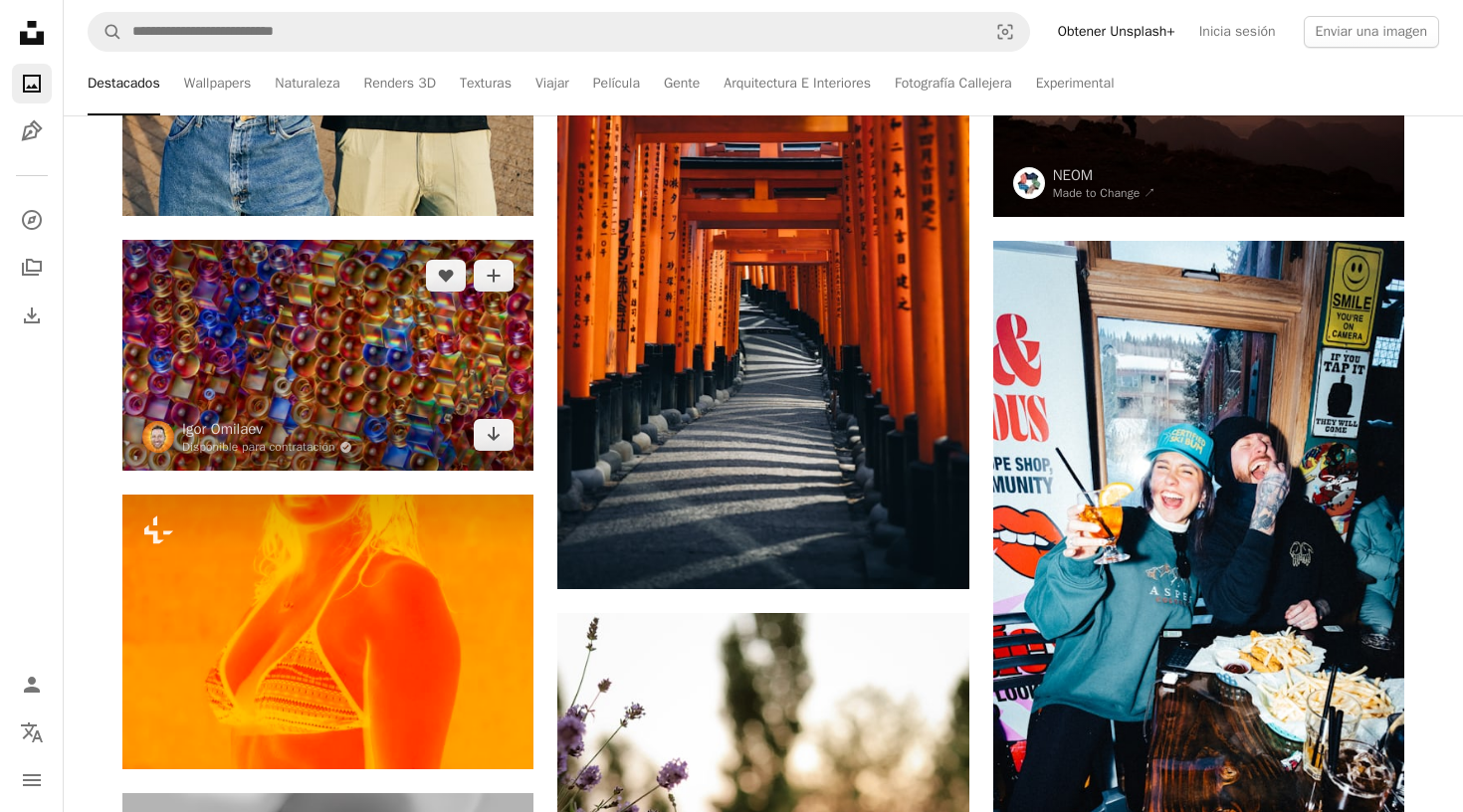click at bounding box center (327, 355) 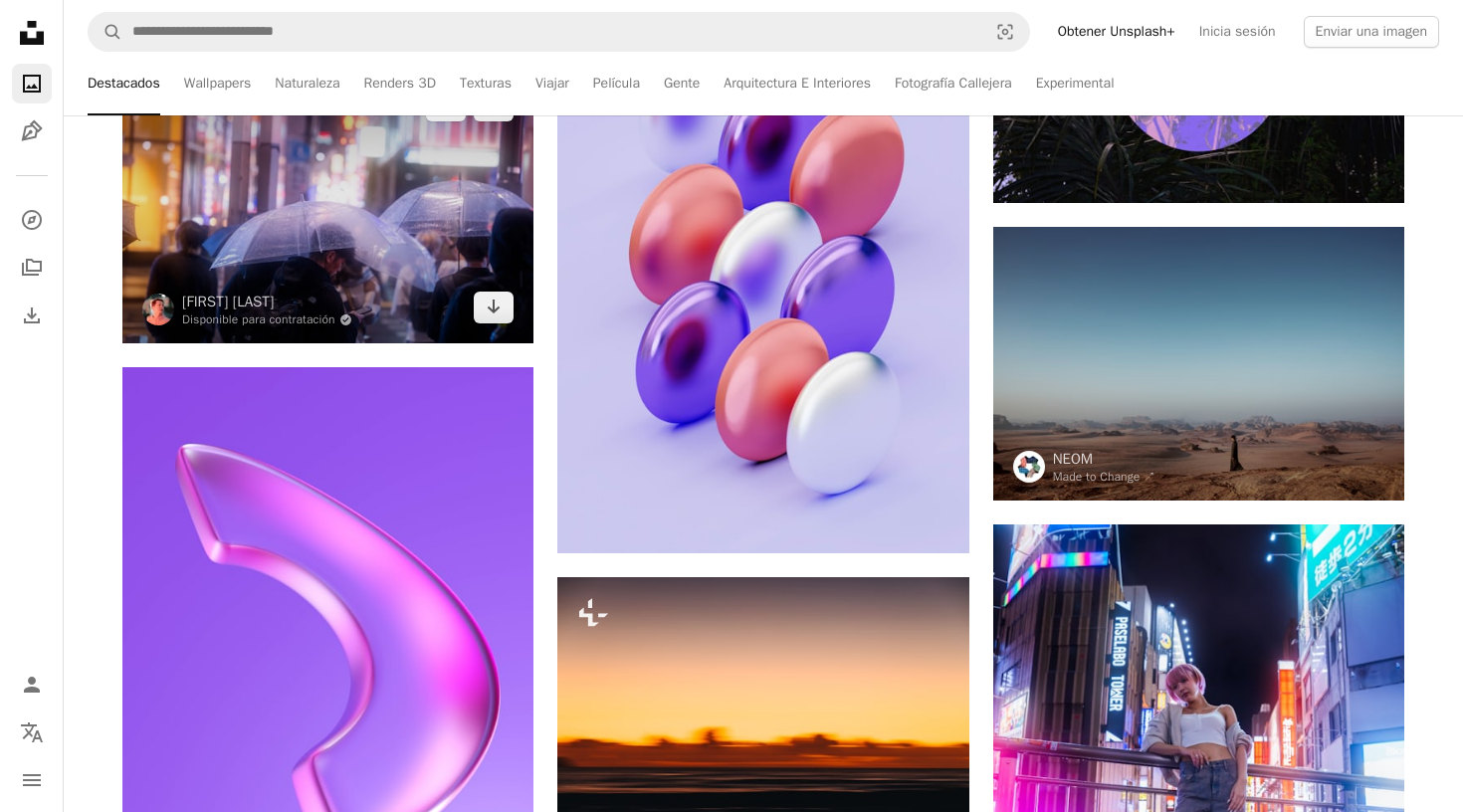 scroll, scrollTop: 15539, scrollLeft: 0, axis: vertical 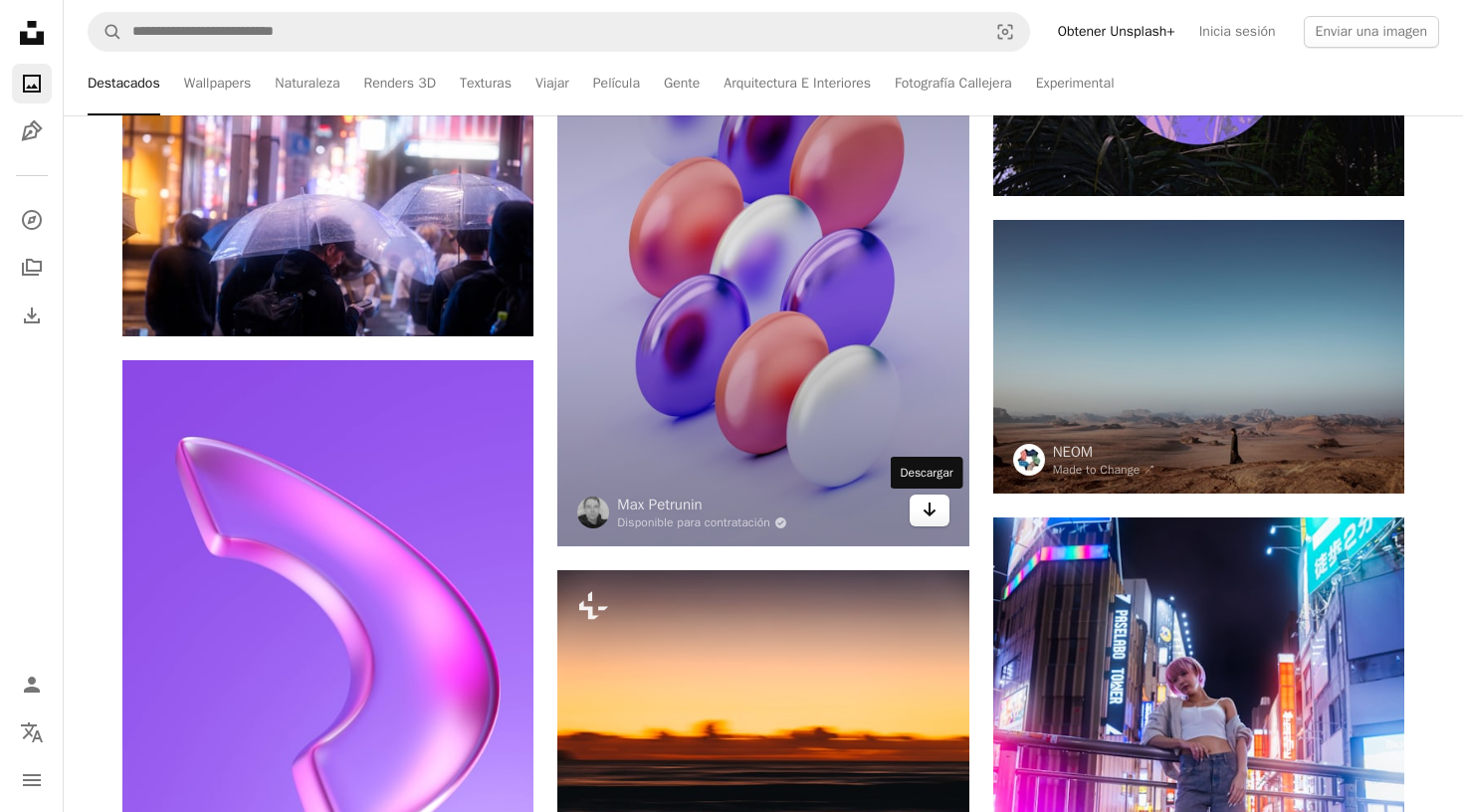 click on "Arrow pointing down" 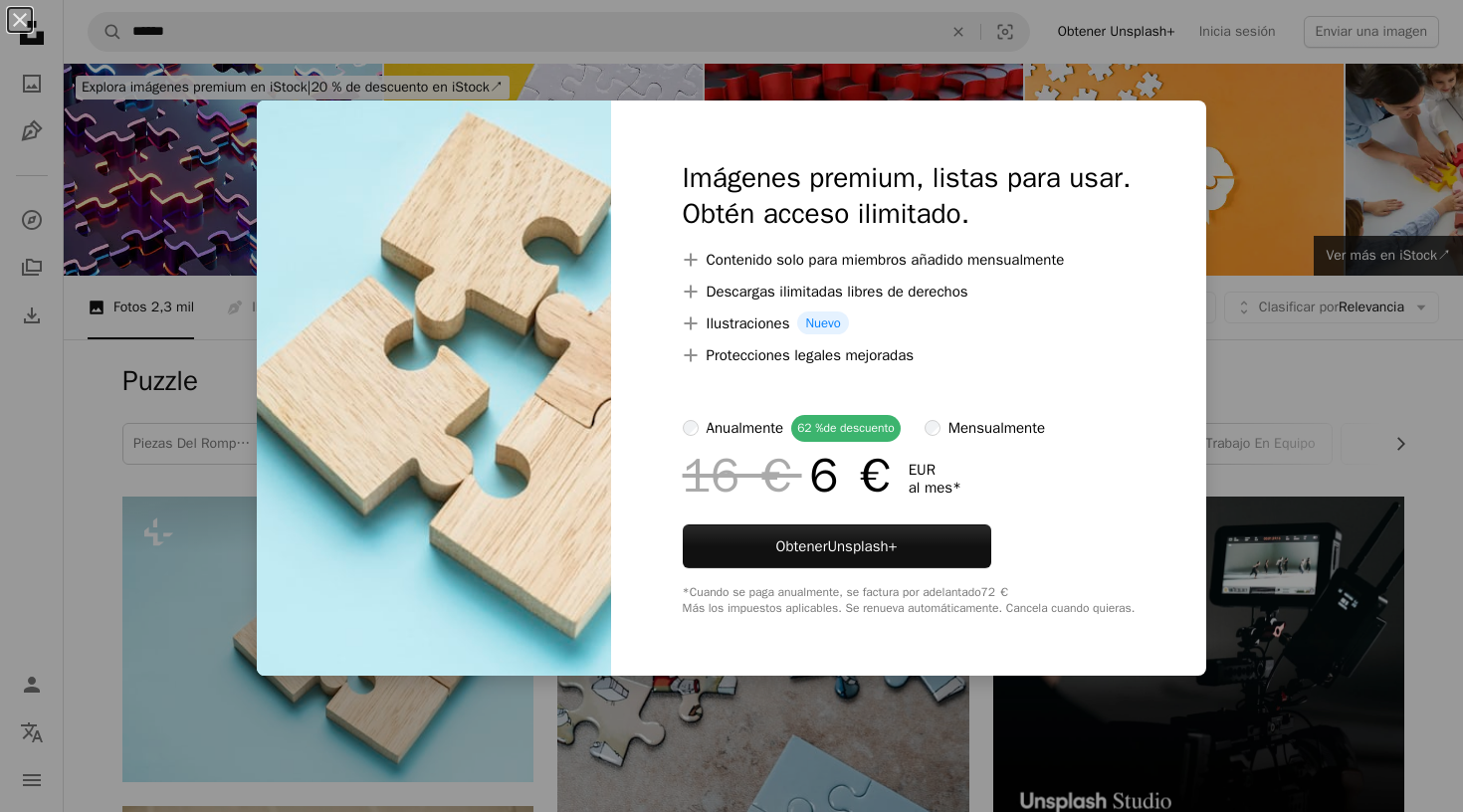 scroll, scrollTop: 274, scrollLeft: 0, axis: vertical 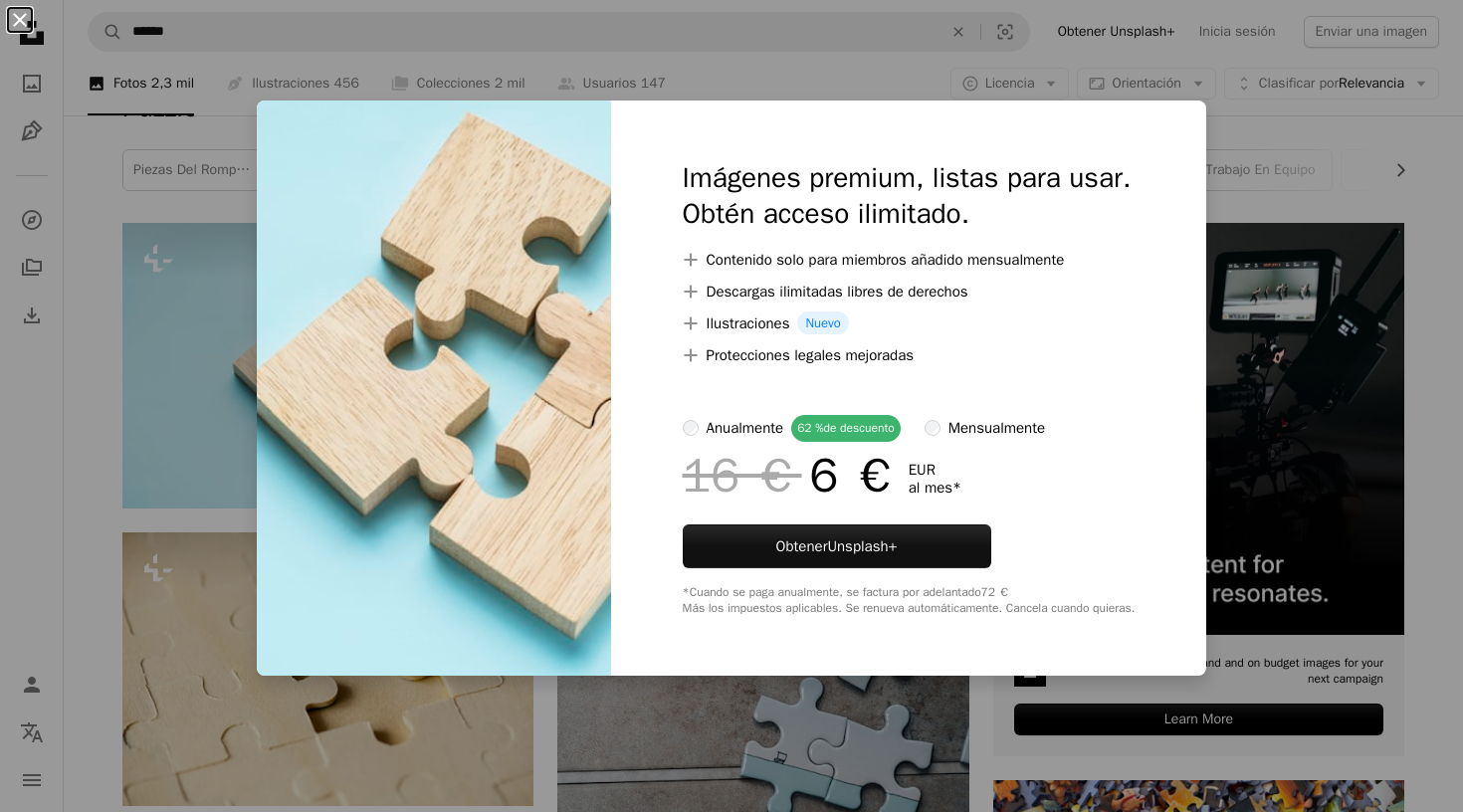 click on "An X shape" at bounding box center [20, 20] 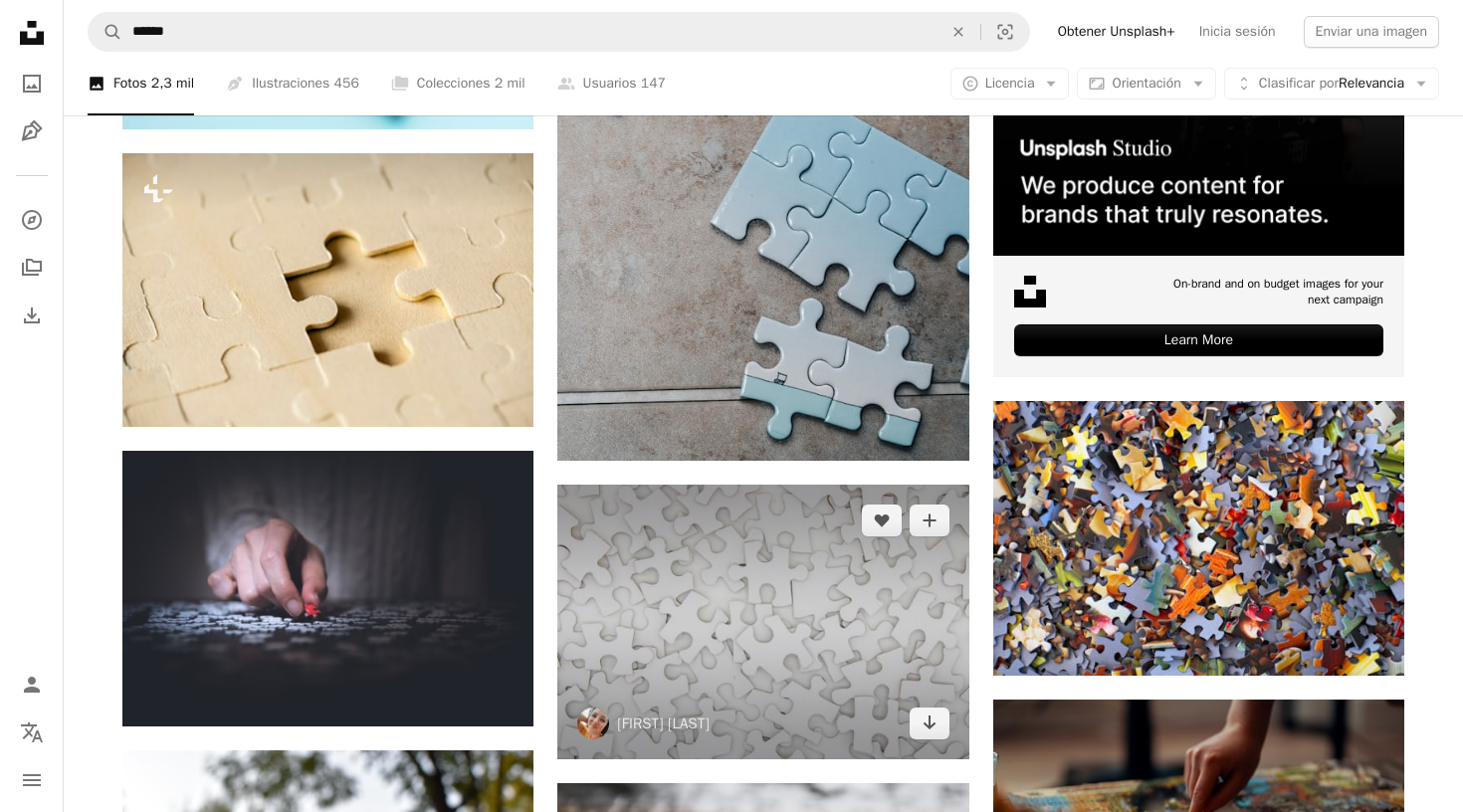 scroll, scrollTop: 666, scrollLeft: 0, axis: vertical 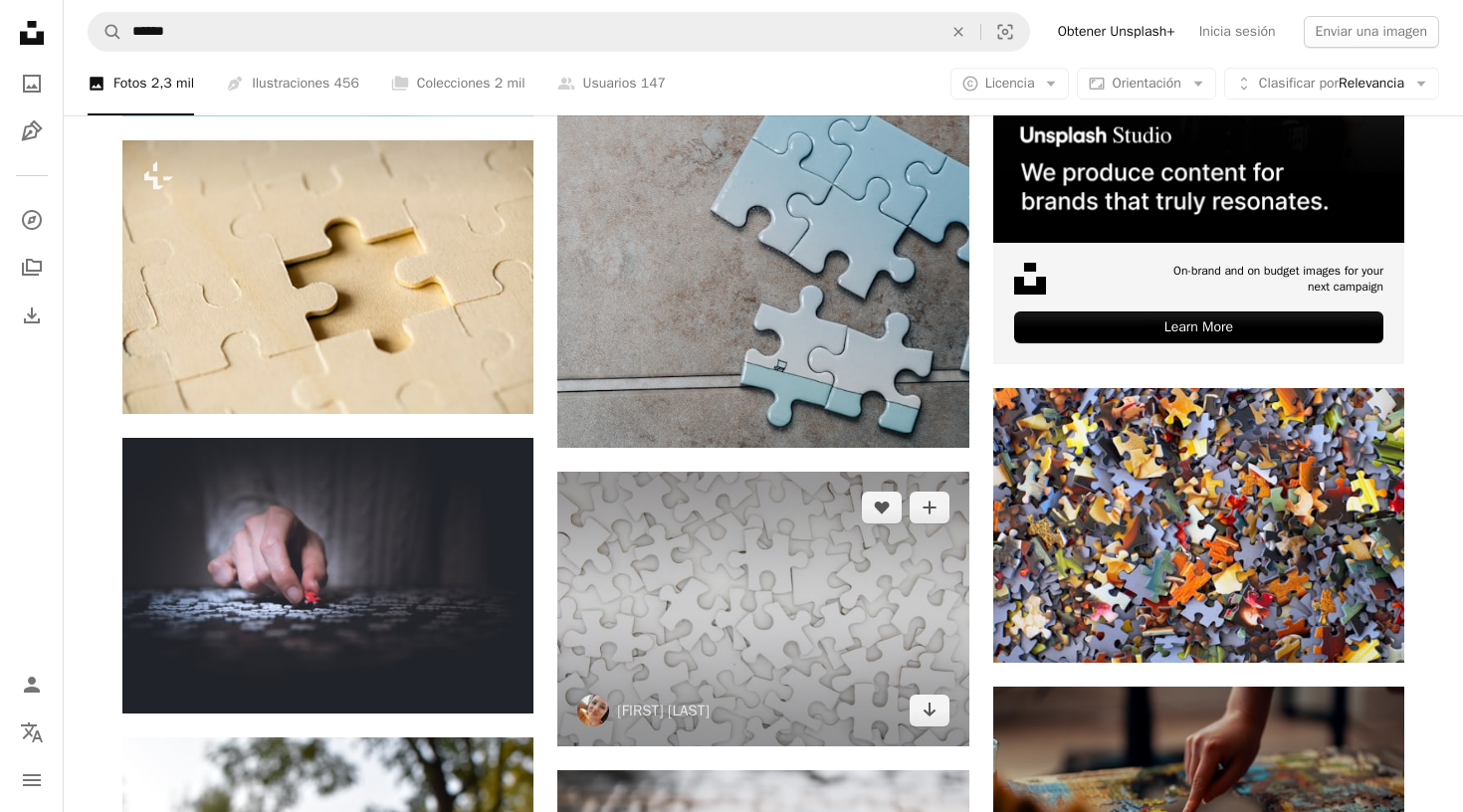 click at bounding box center [762, 608] 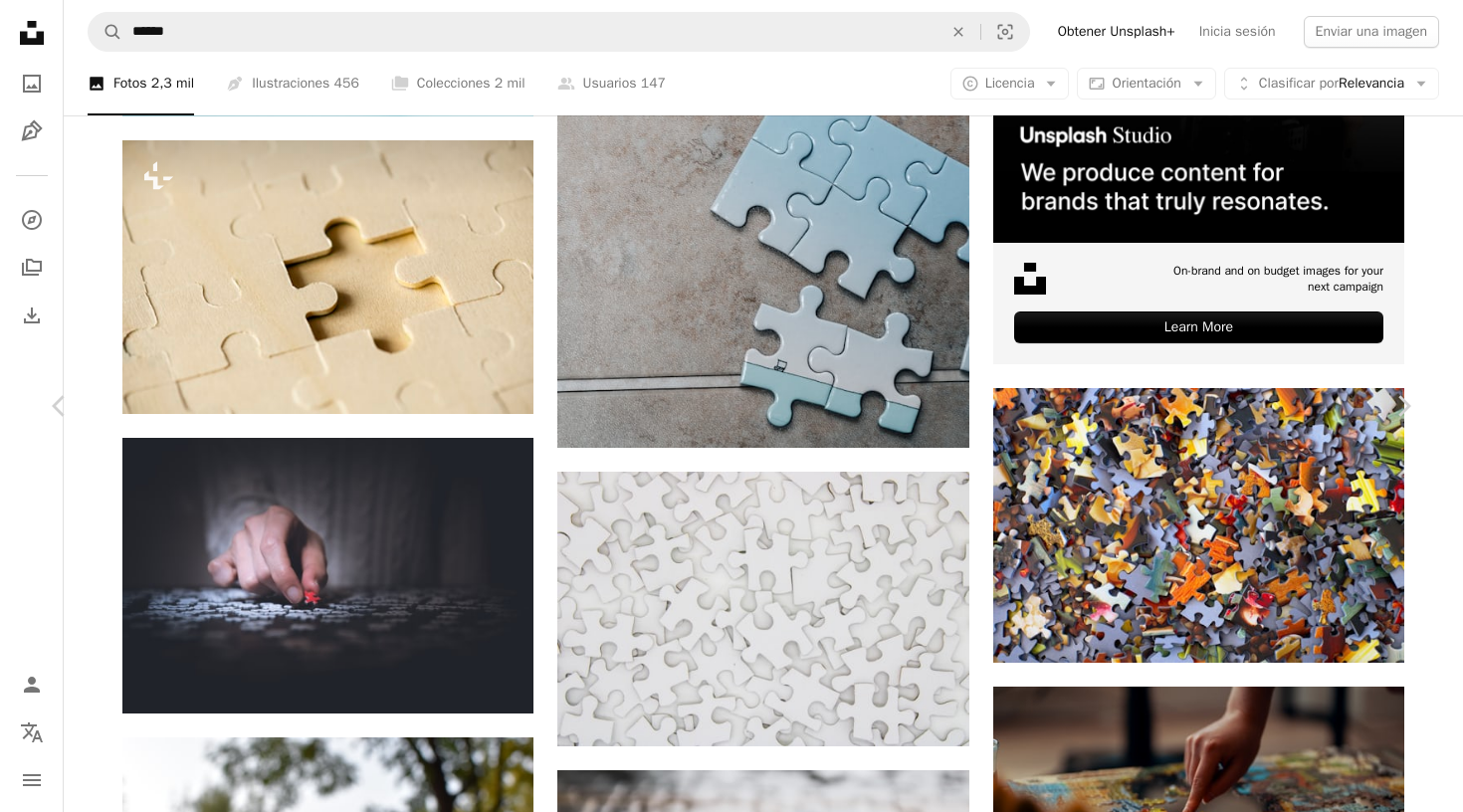 click on "Descargar gratis" at bounding box center [1208, 3396] 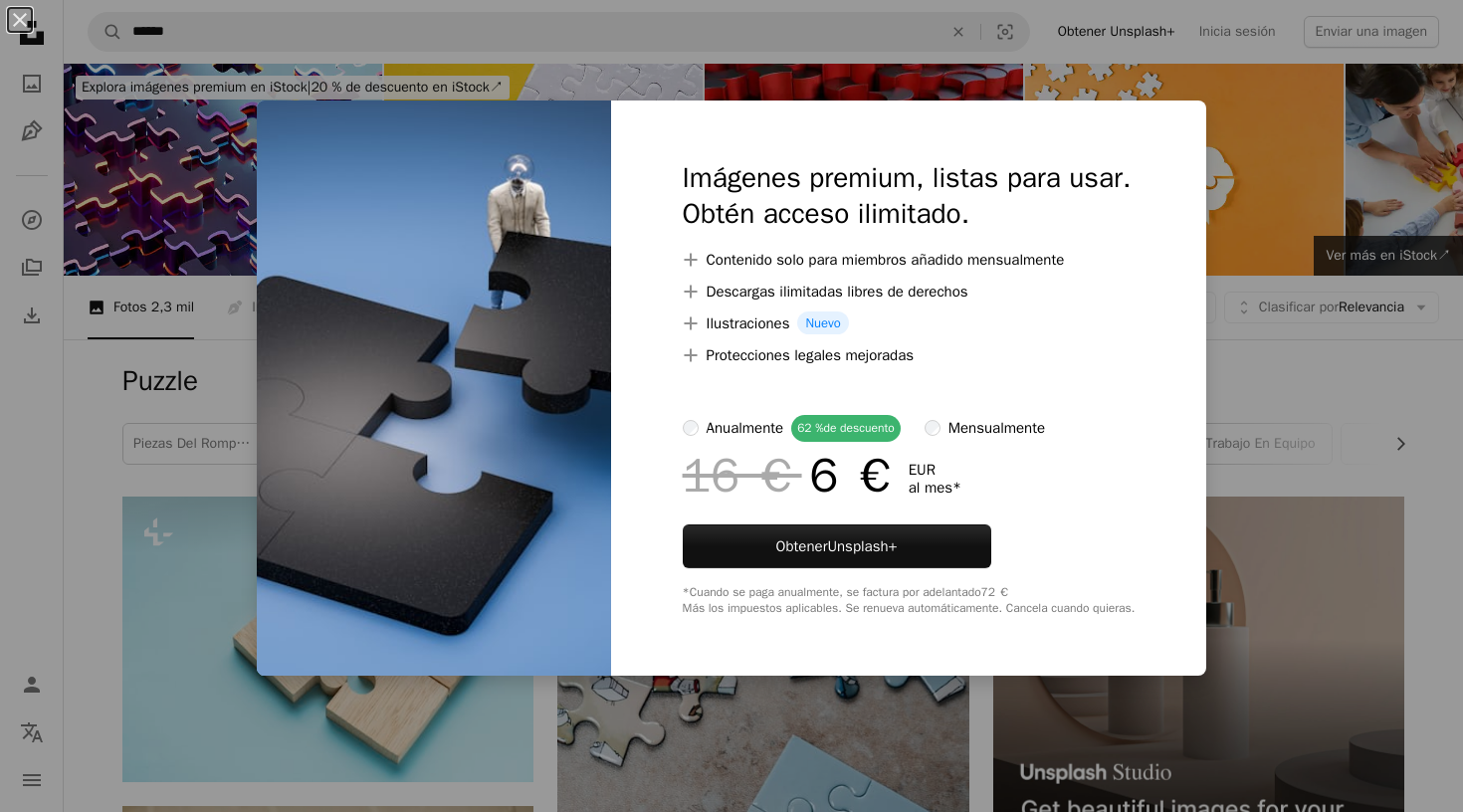 scroll, scrollTop: 1272, scrollLeft: 0, axis: vertical 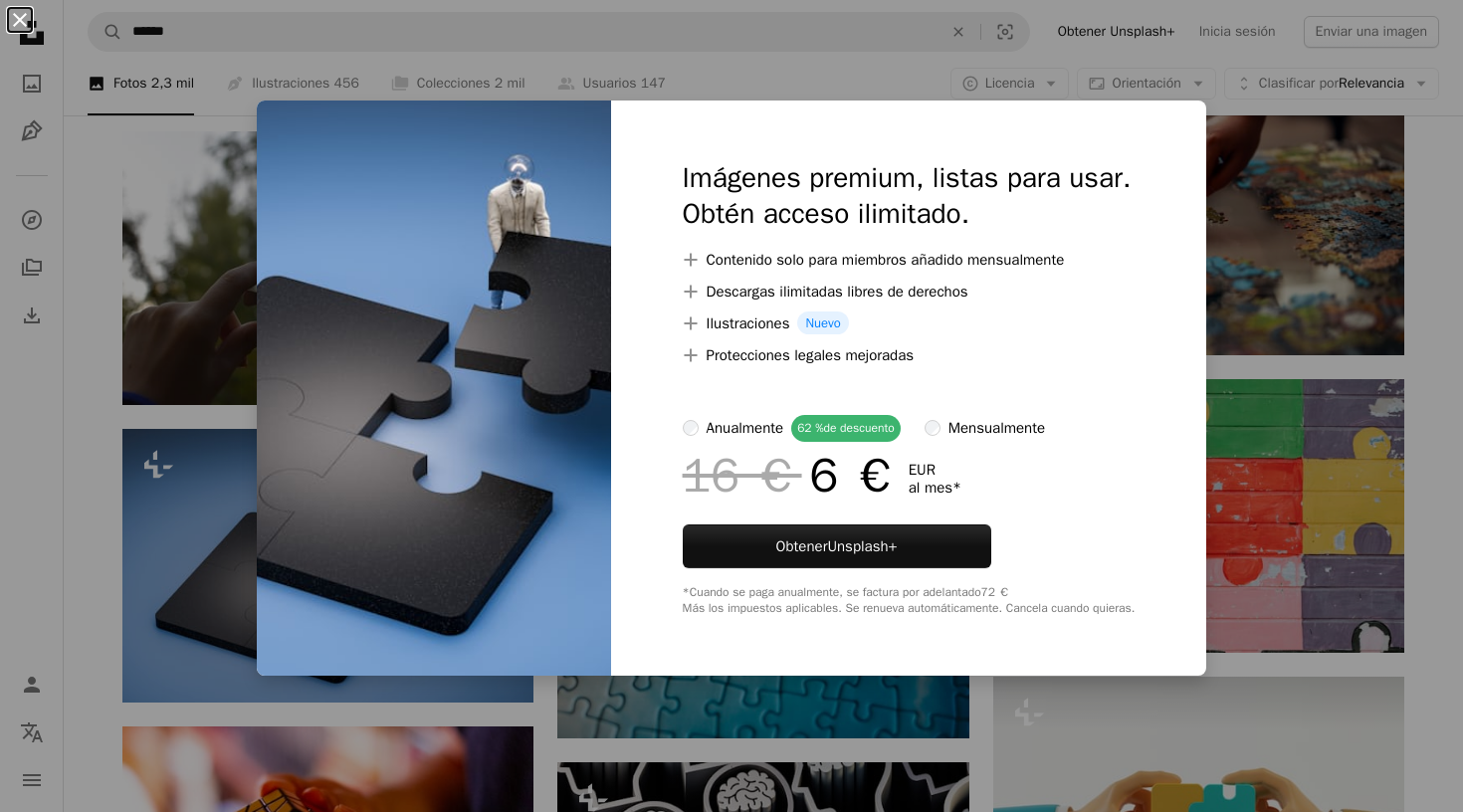 click on "An X shape" at bounding box center [20, 20] 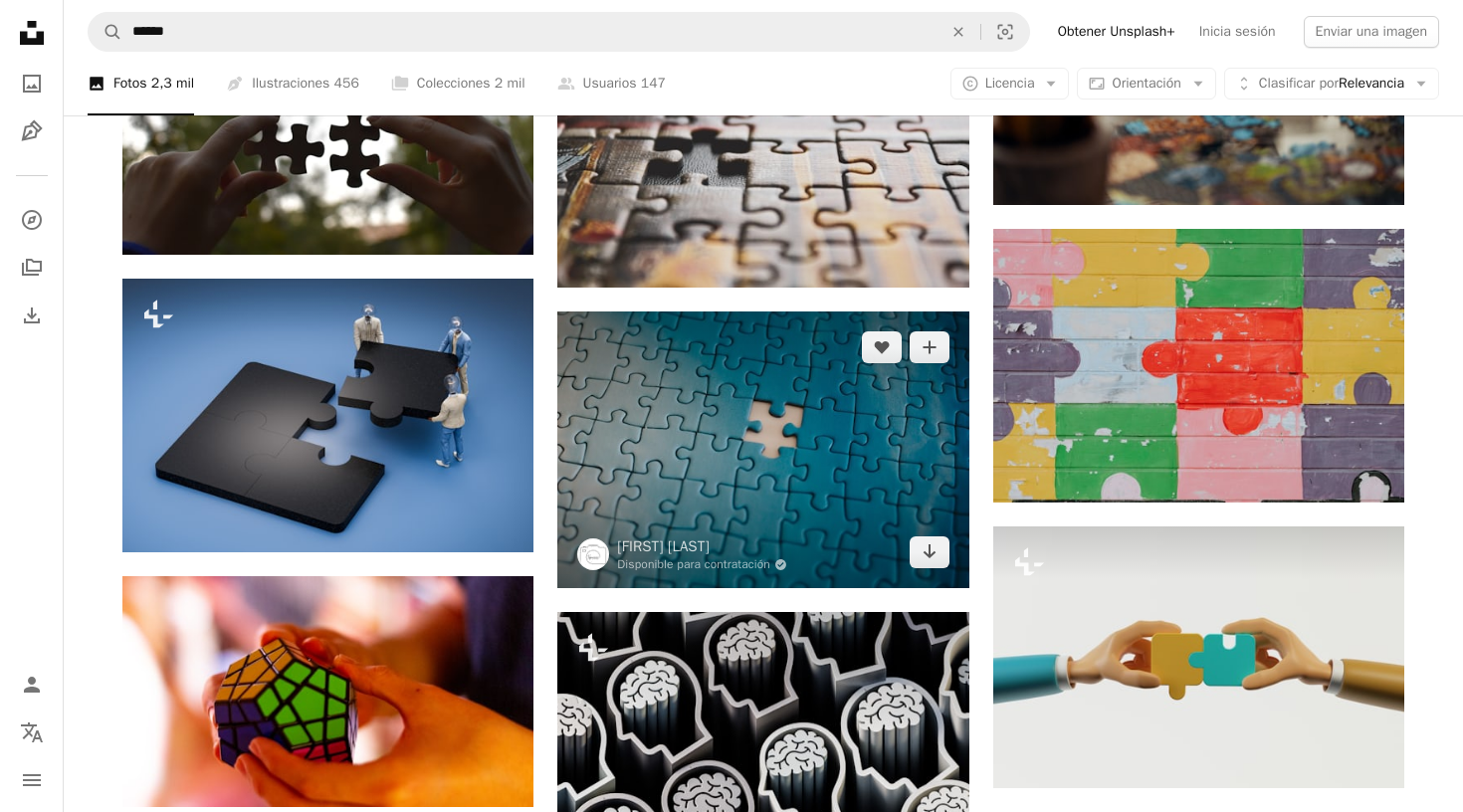 scroll, scrollTop: 1456, scrollLeft: 0, axis: vertical 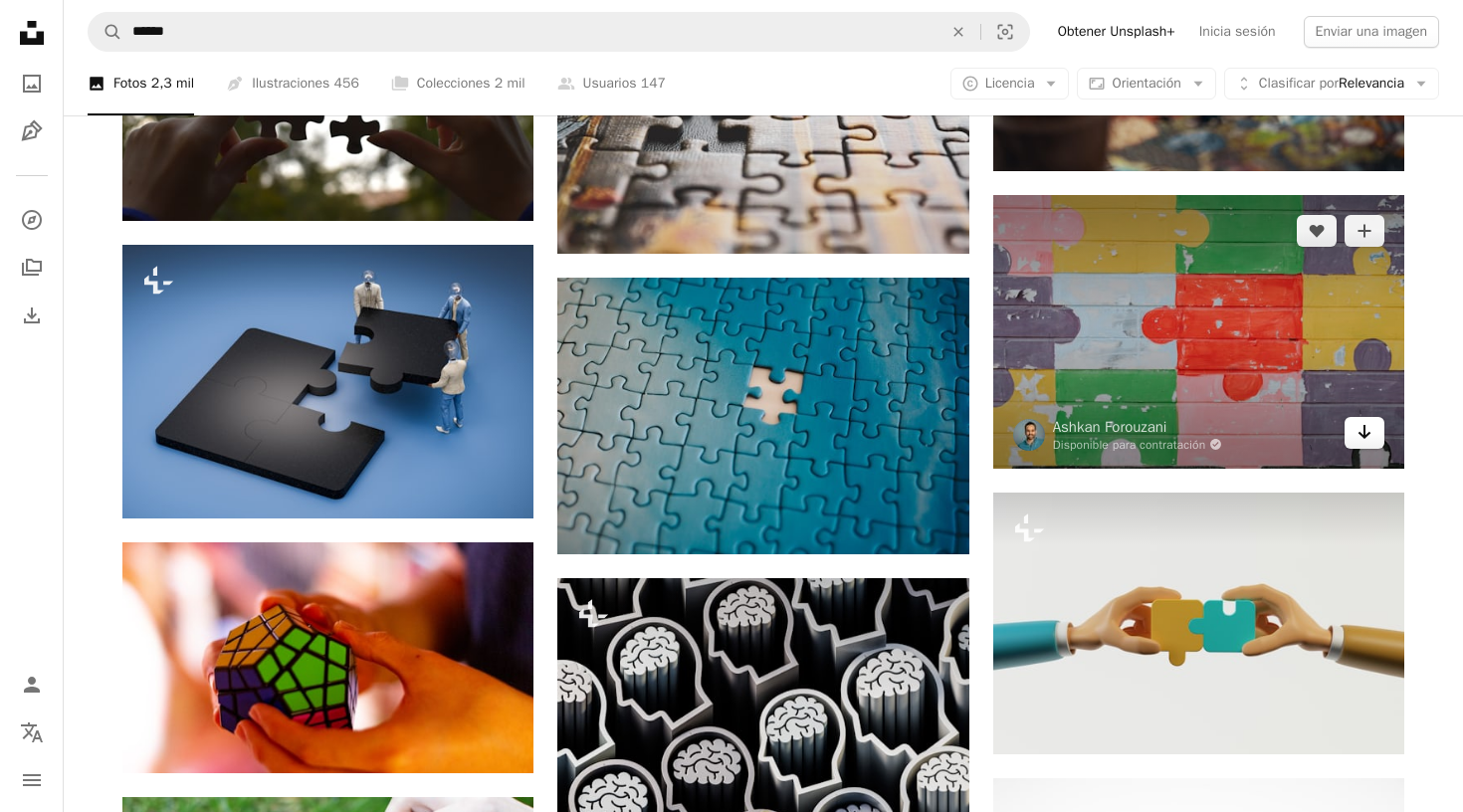 click on "Arrow pointing down" 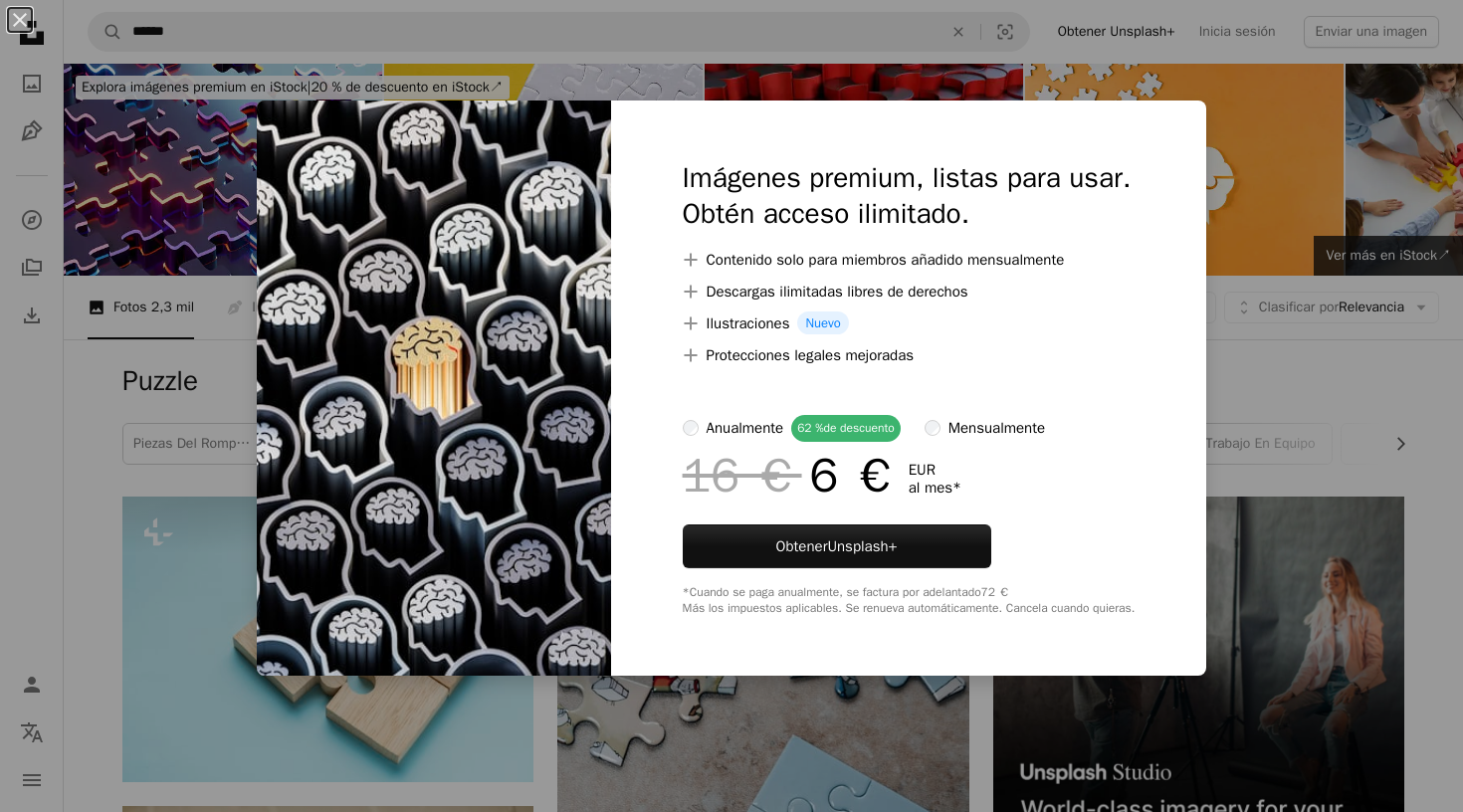 scroll, scrollTop: 1986, scrollLeft: 0, axis: vertical 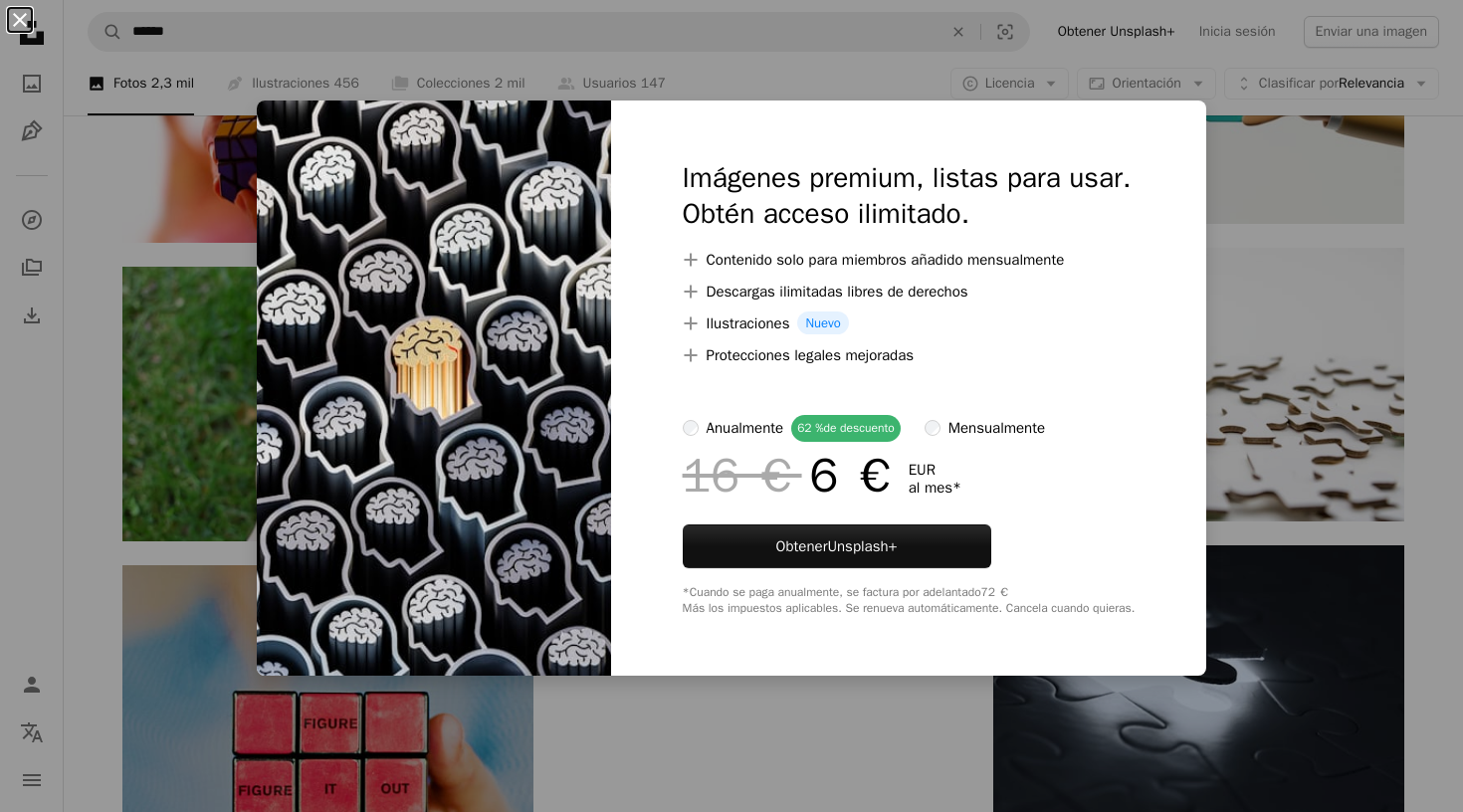 click on "An X shape" at bounding box center [20, 20] 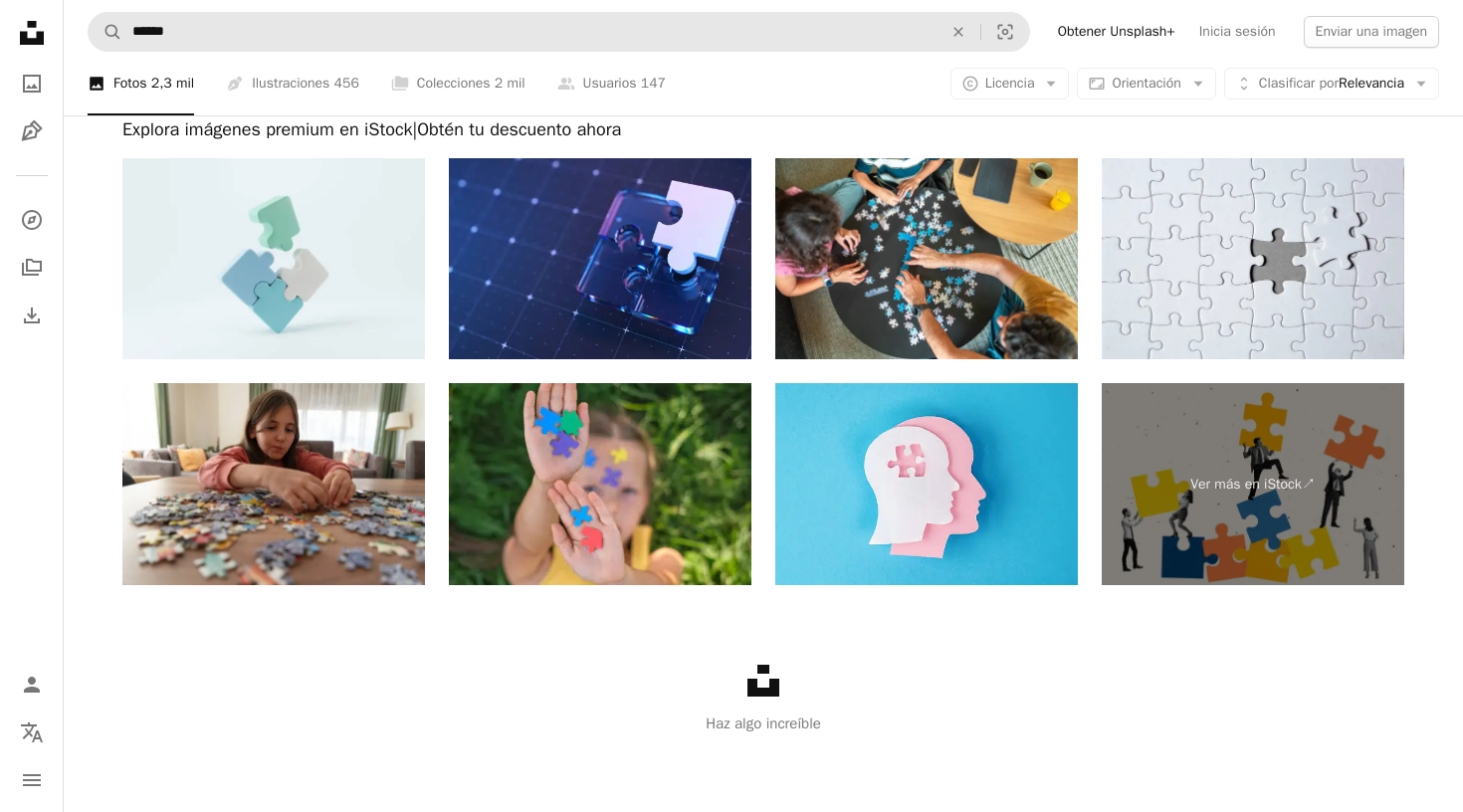scroll, scrollTop: 3199, scrollLeft: 0, axis: vertical 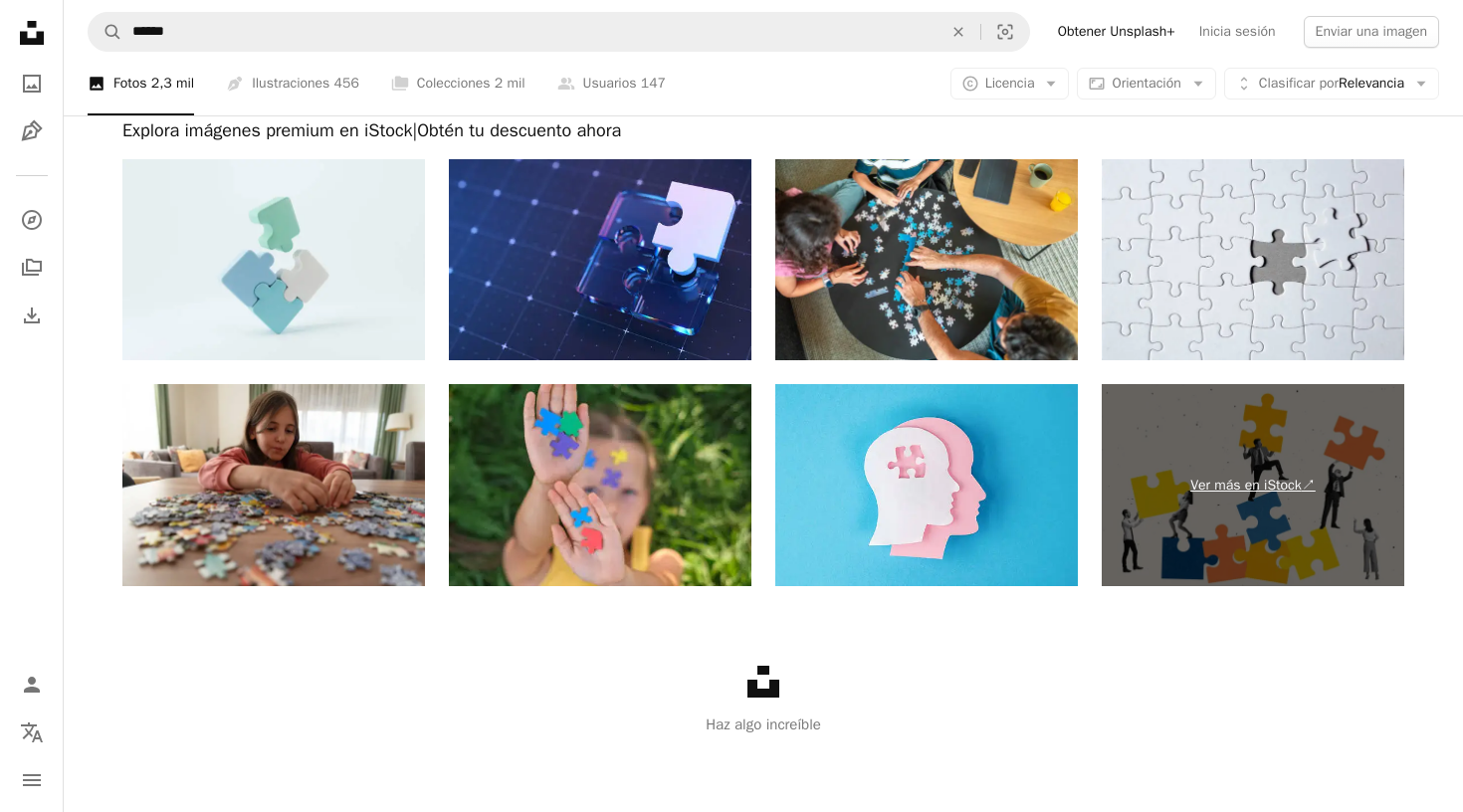 click on "Ver más en iStock  ↗" at bounding box center (1253, 485) 